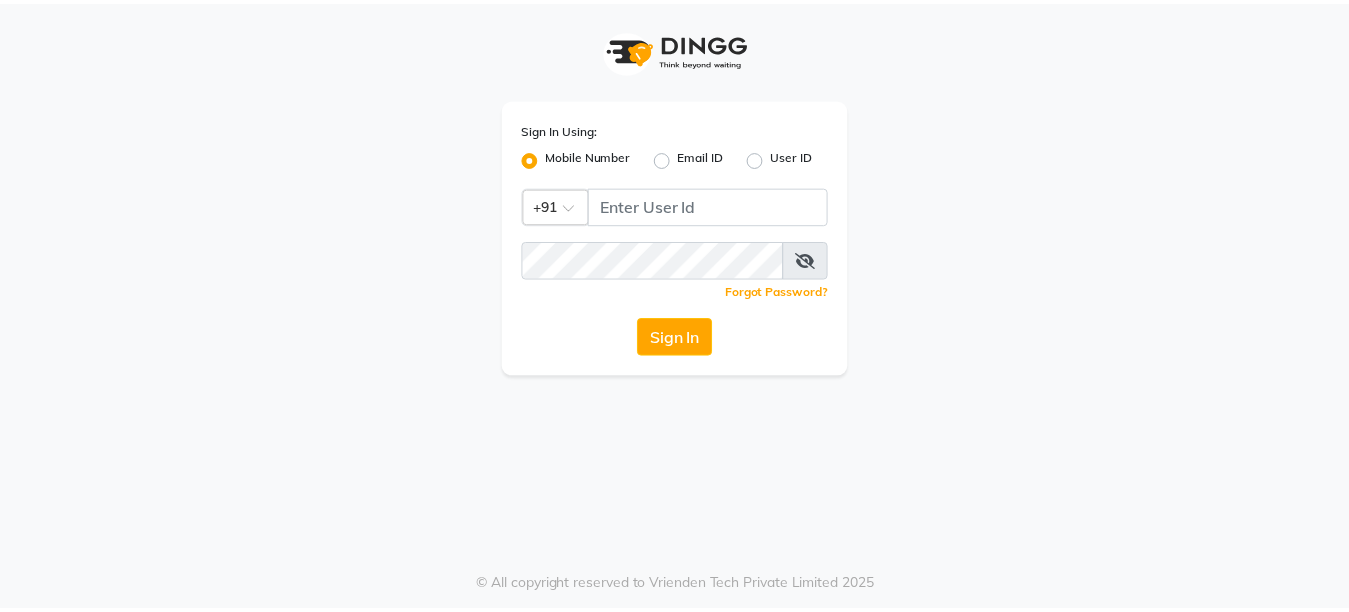 scroll, scrollTop: 0, scrollLeft: 0, axis: both 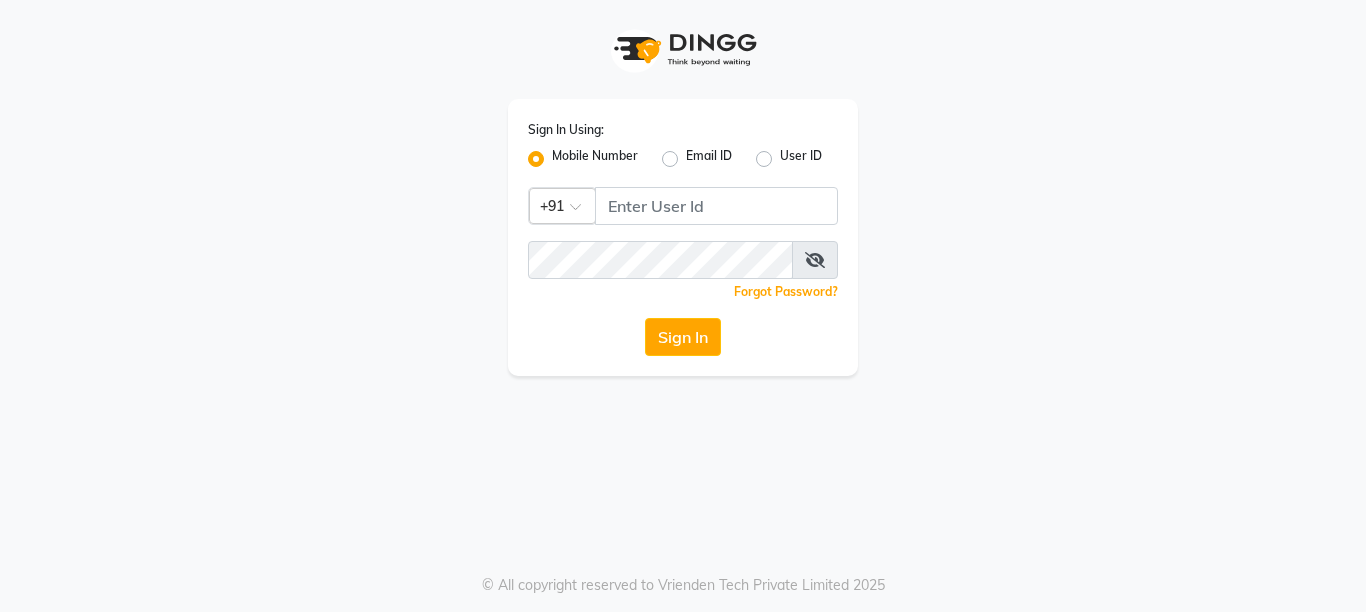click on "Mobile Number" 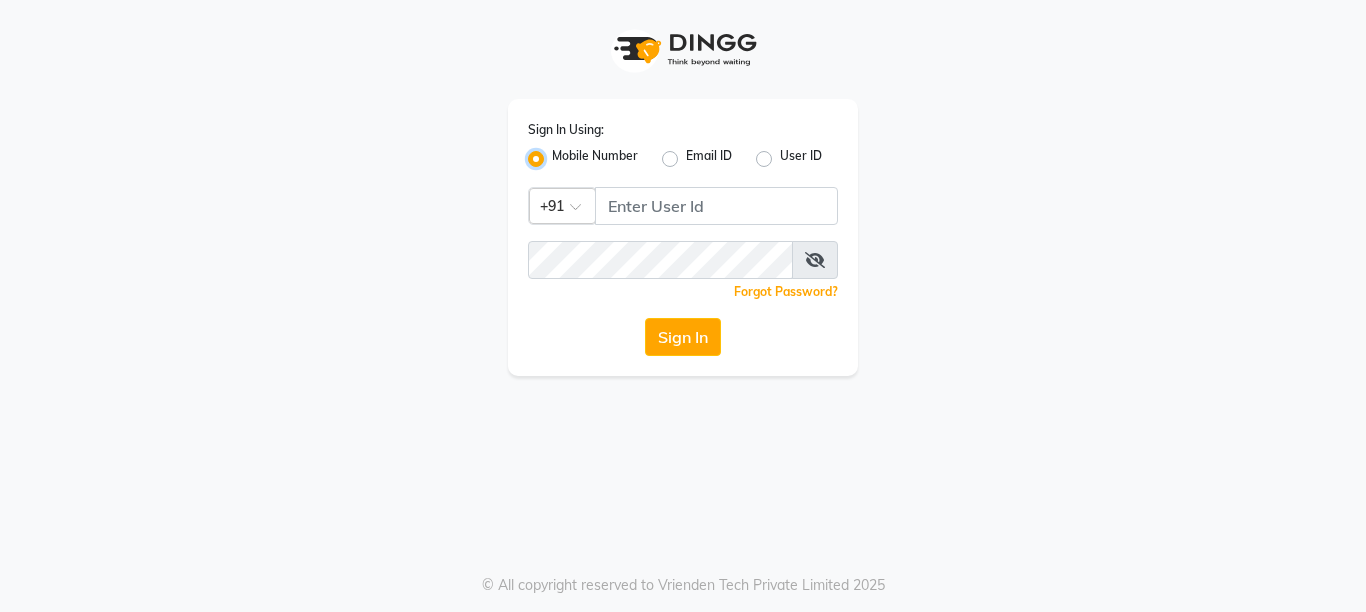 click on "Mobile Number" at bounding box center [558, 153] 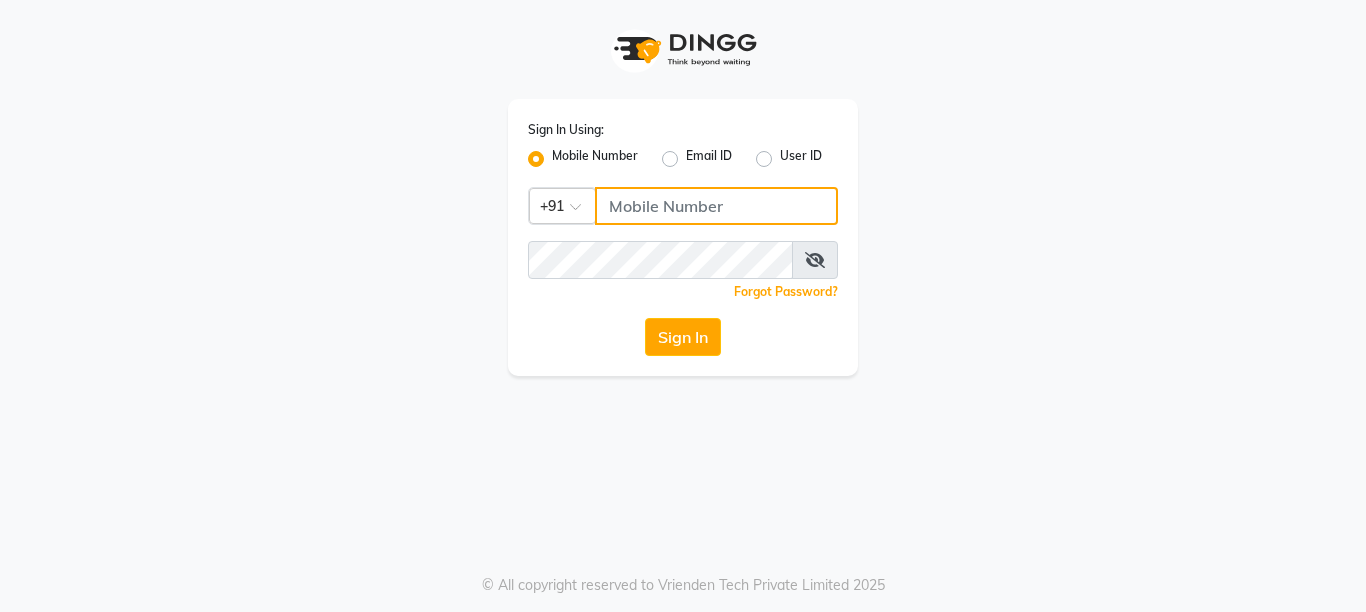 click 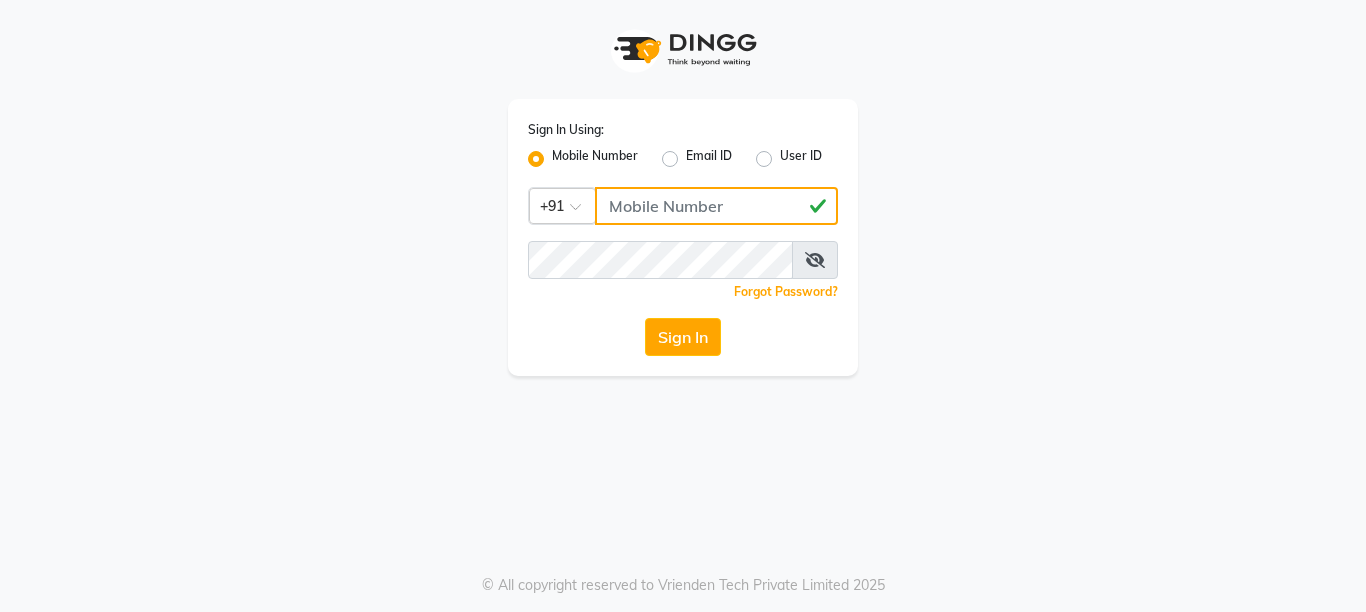 type on "[PHONE]" 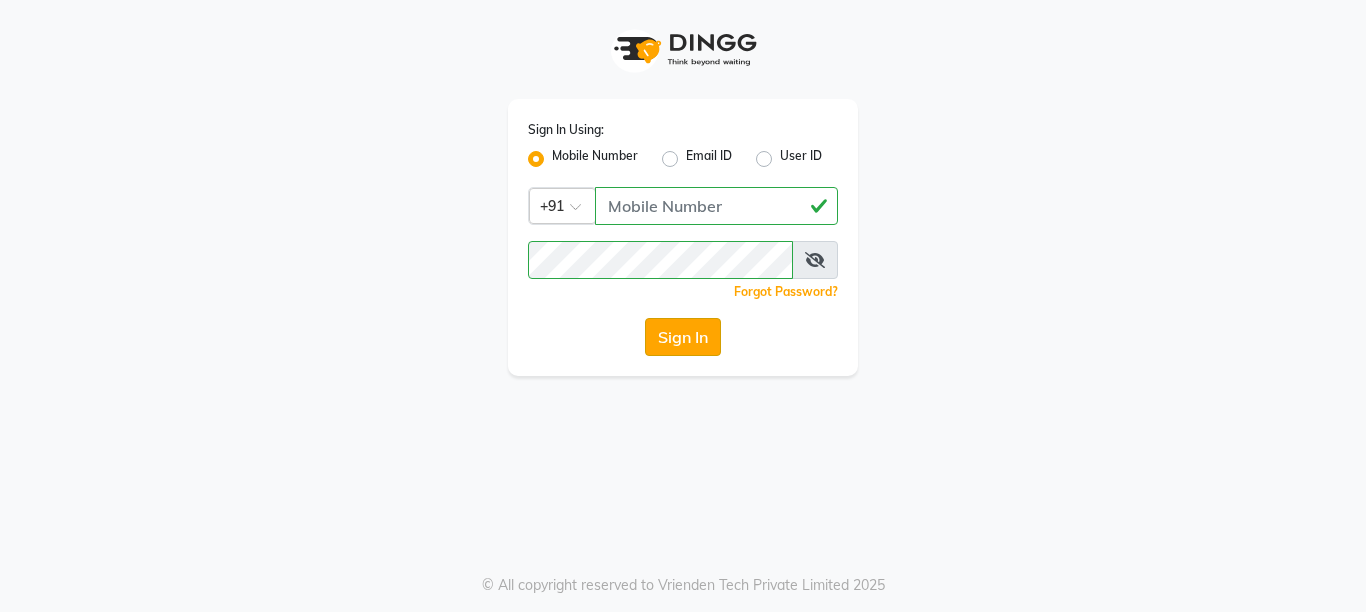click on "Sign In" 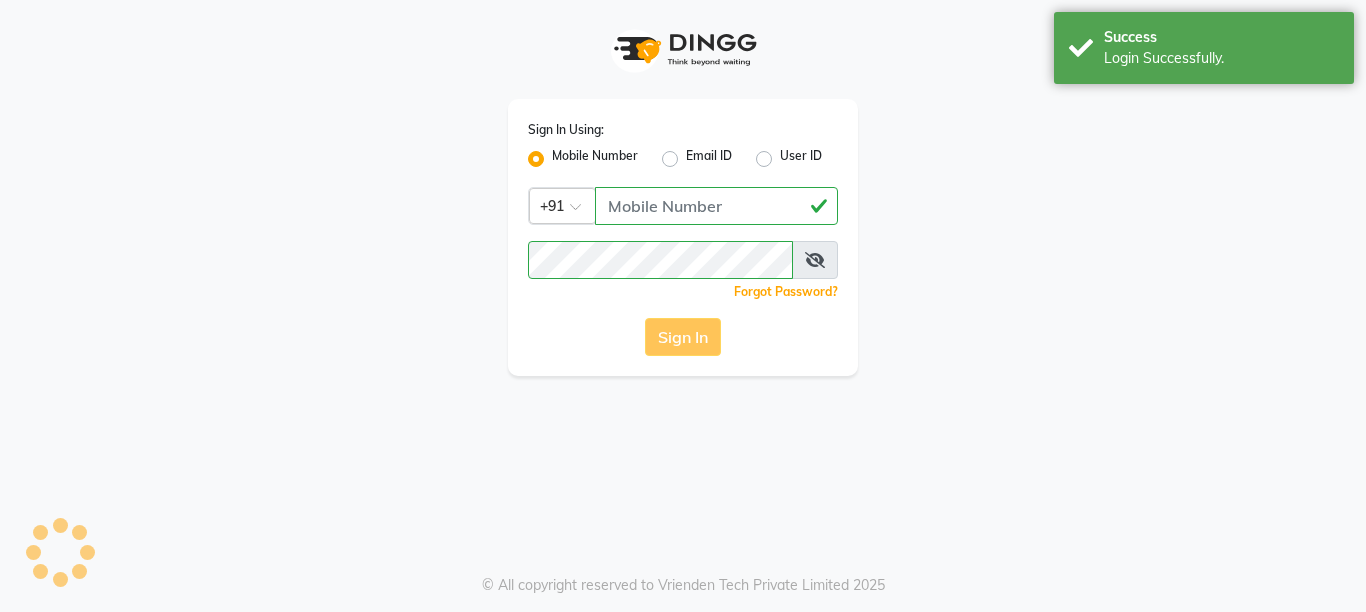 drag, startPoint x: 666, startPoint y: 342, endPoint x: 673, endPoint y: 327, distance: 16.552946 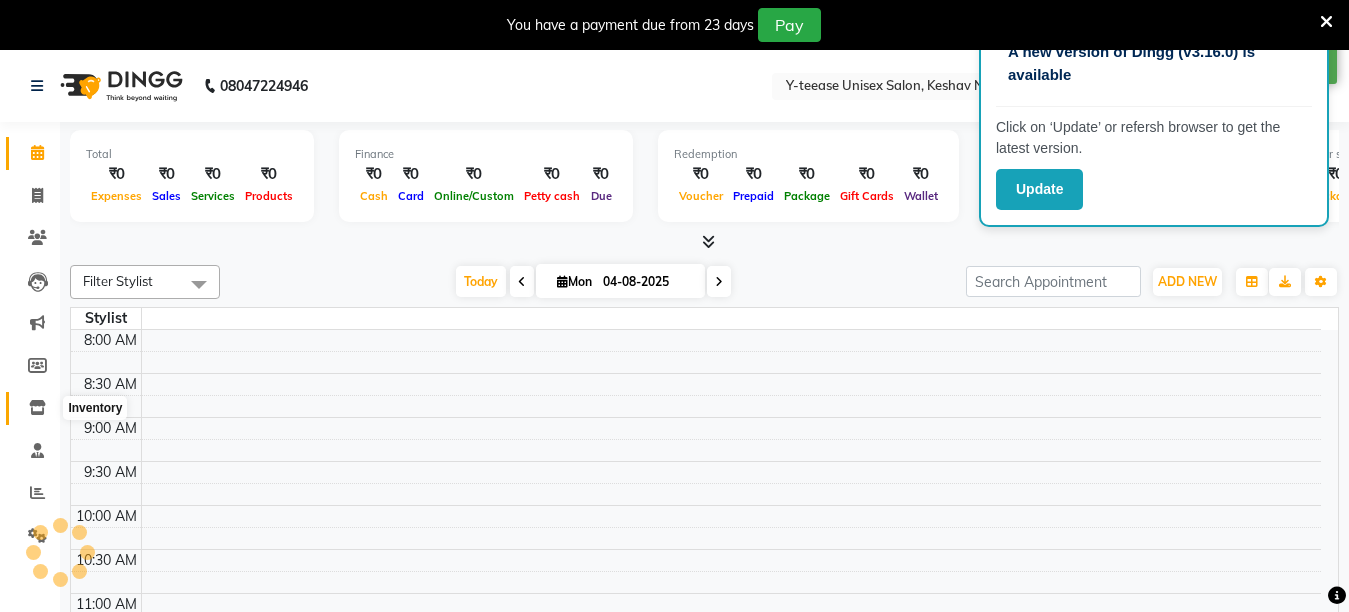 click 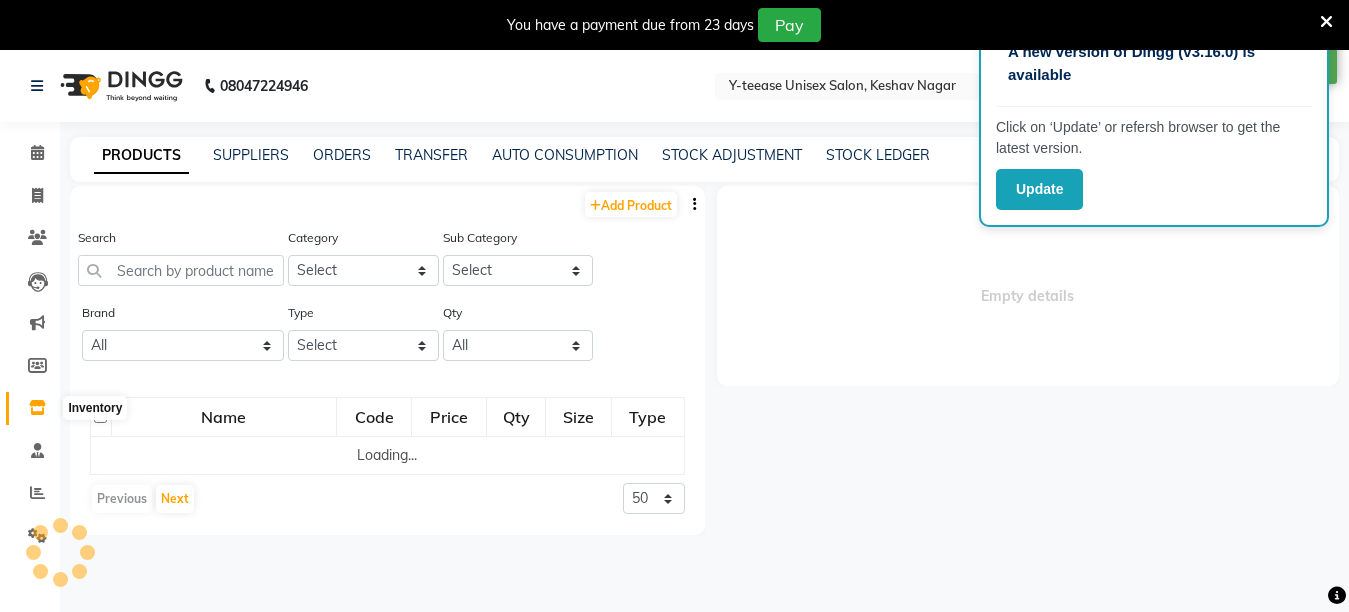 select on "en" 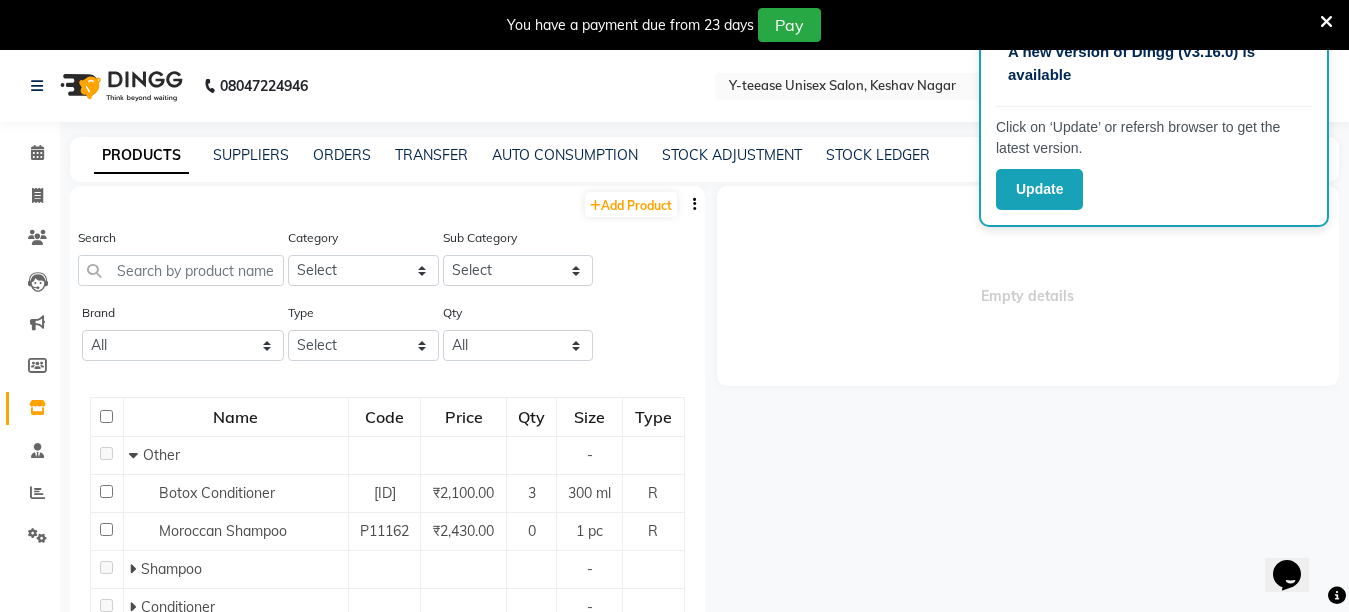 scroll, scrollTop: 0, scrollLeft: 0, axis: both 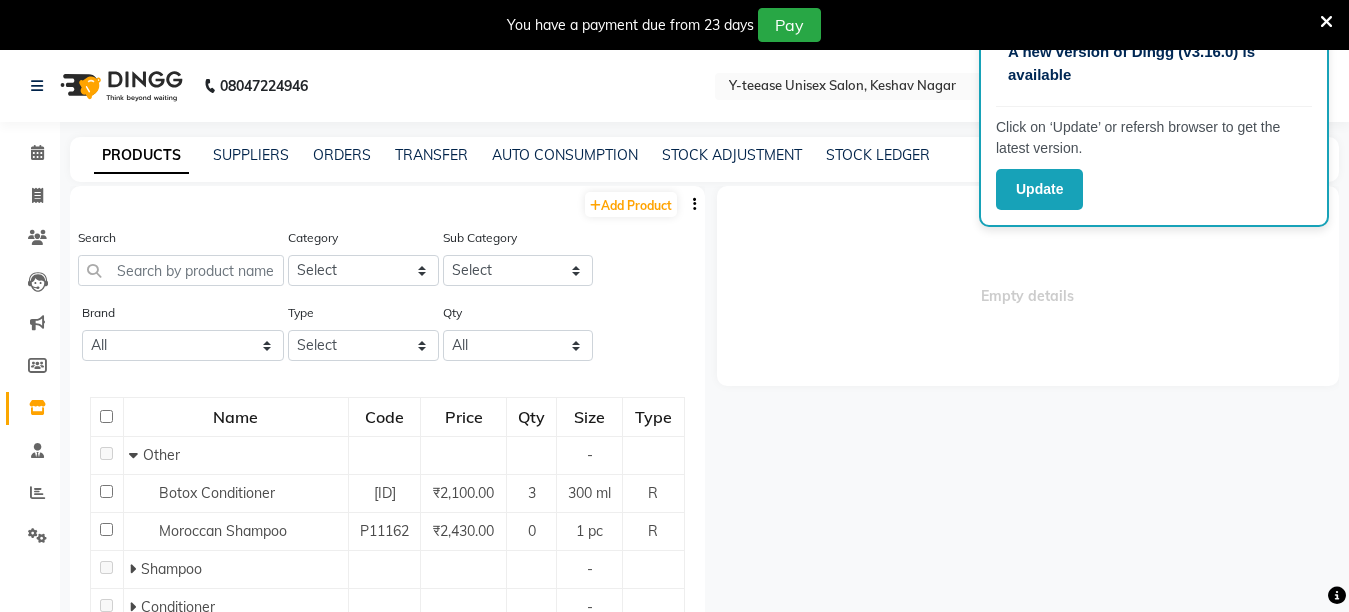 drag, startPoint x: 1315, startPoint y: 17, endPoint x: 1327, endPoint y: 17, distance: 12 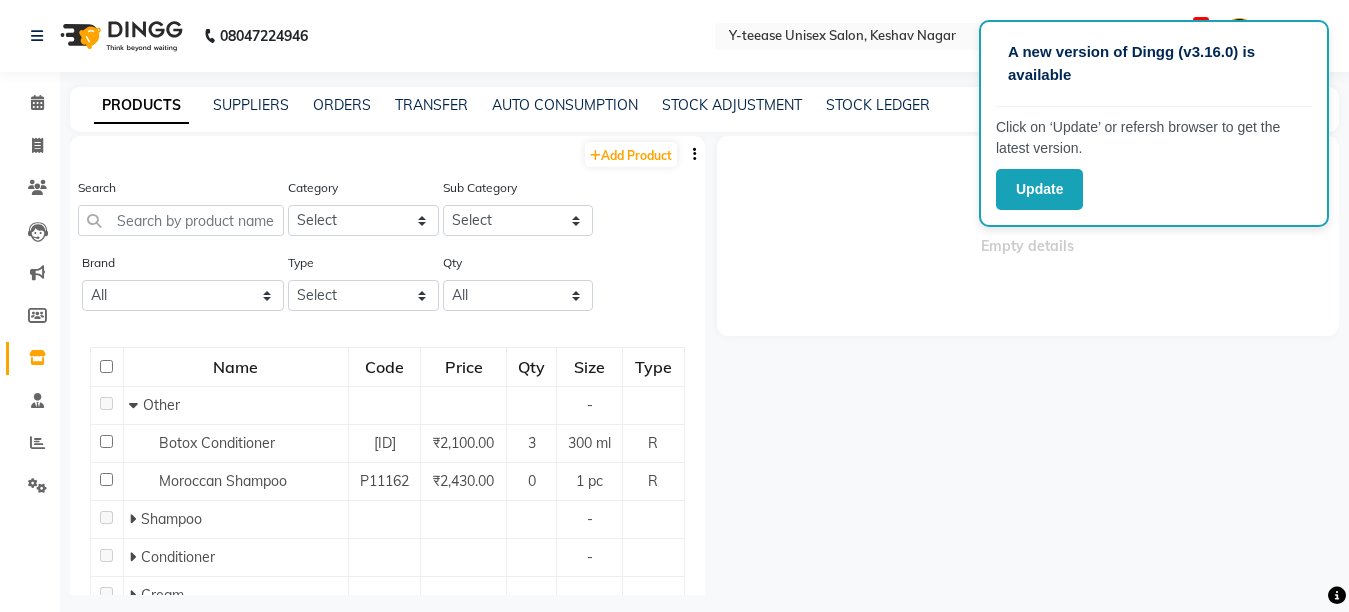 drag, startPoint x: 1348, startPoint y: 1, endPoint x: 993, endPoint y: 303, distance: 466.0783 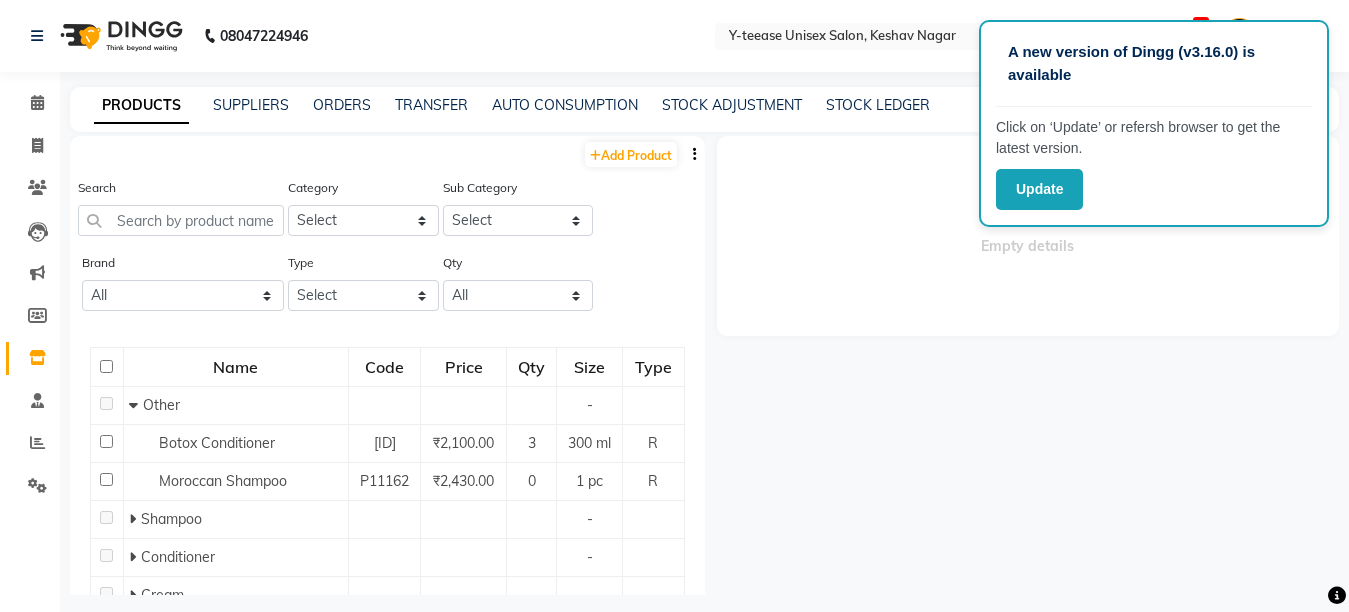 click 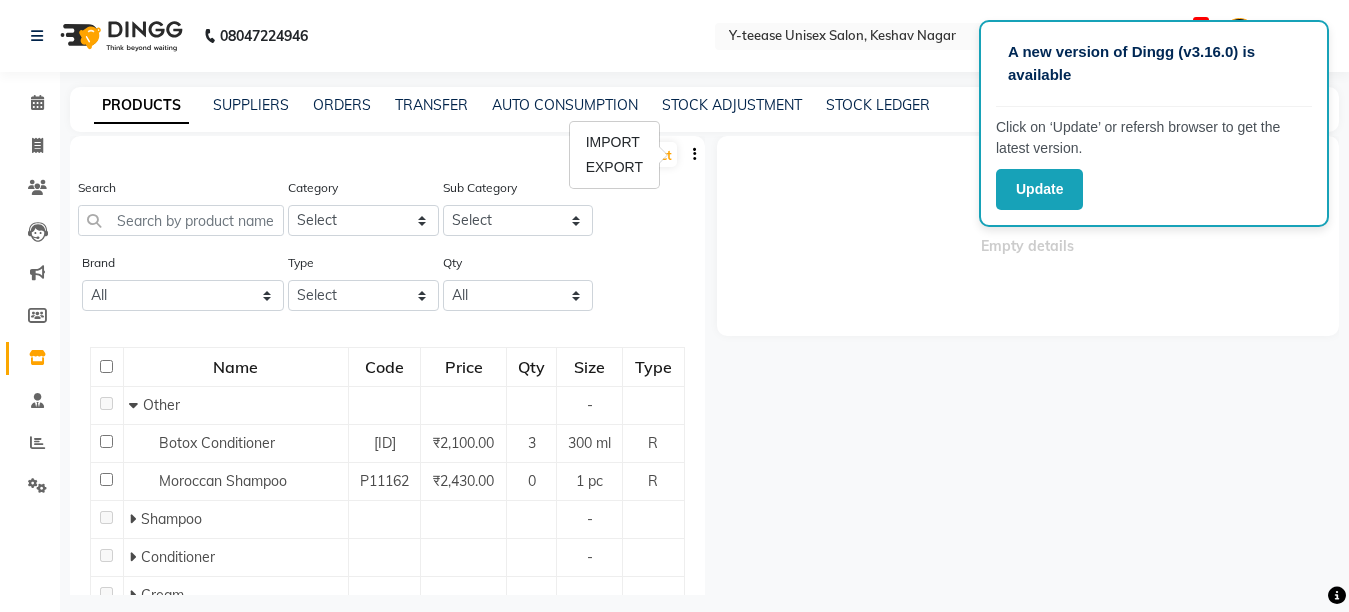 click 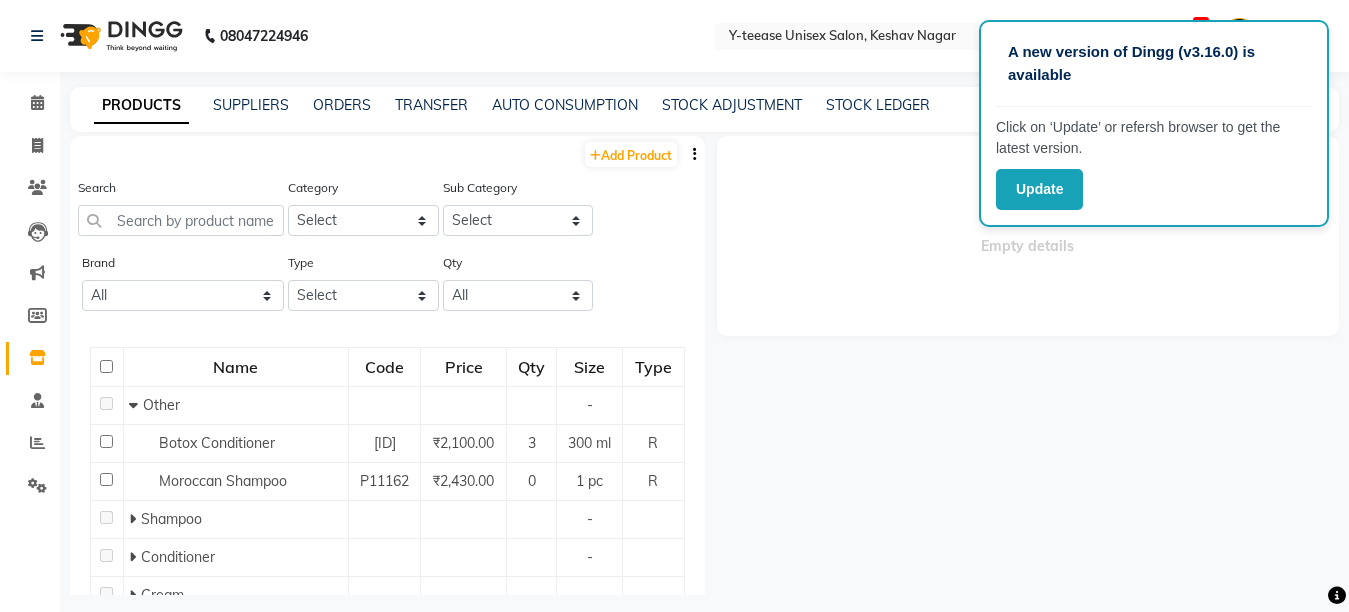 click 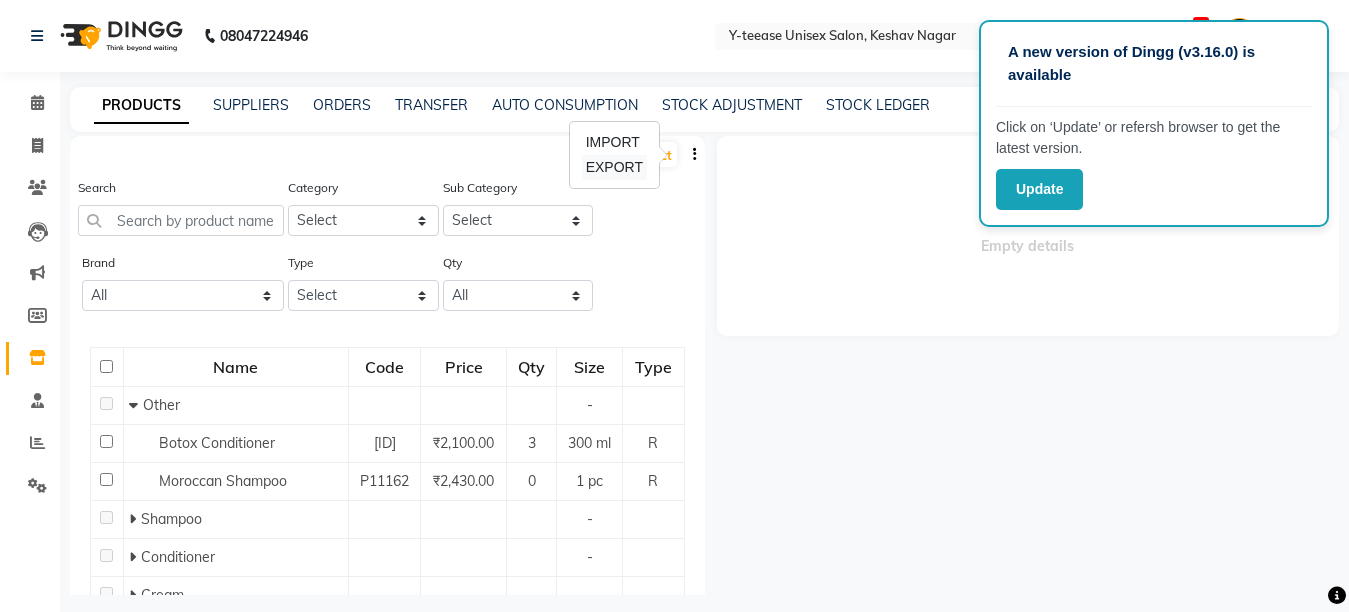 click on "EXPORT" at bounding box center [614, 167] 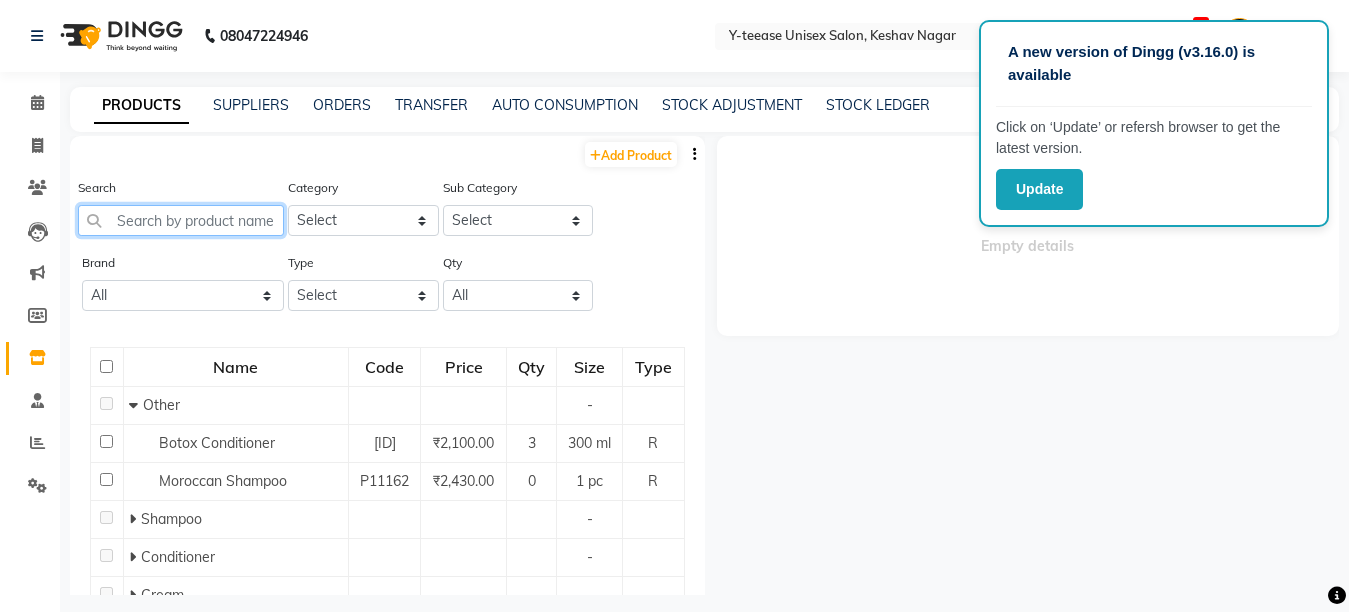 click 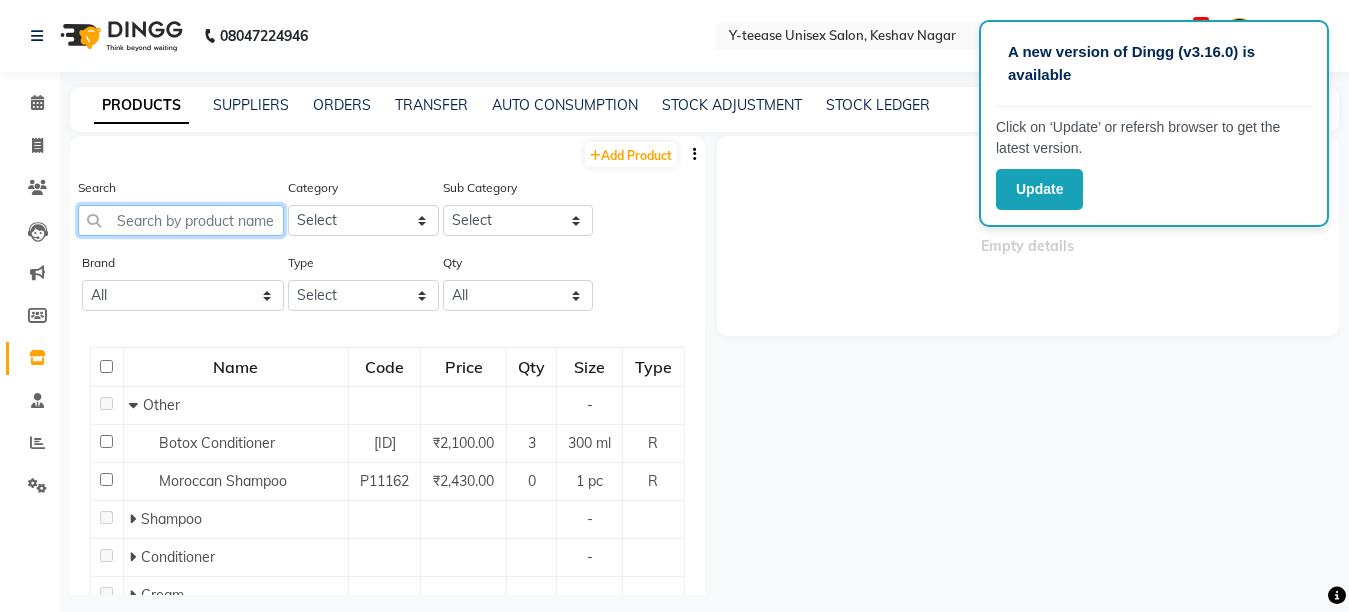 paste on "BLOND ME 6% 20 VOL" 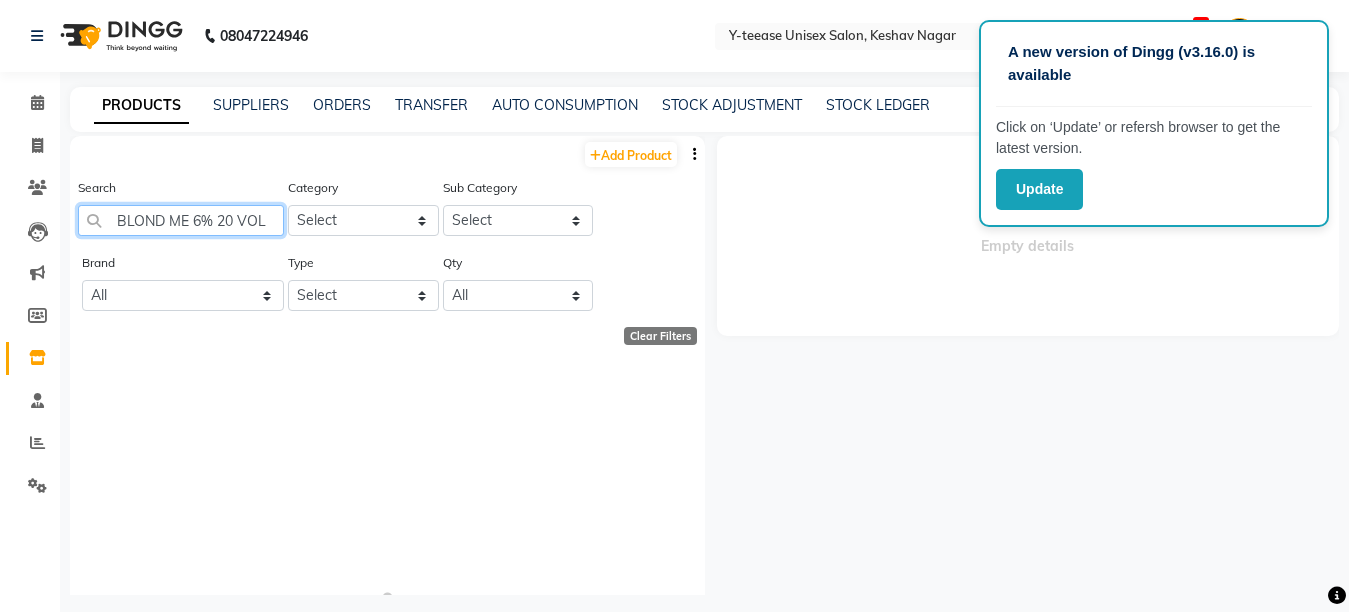 click on "BLOND ME 6% 20 VOL" 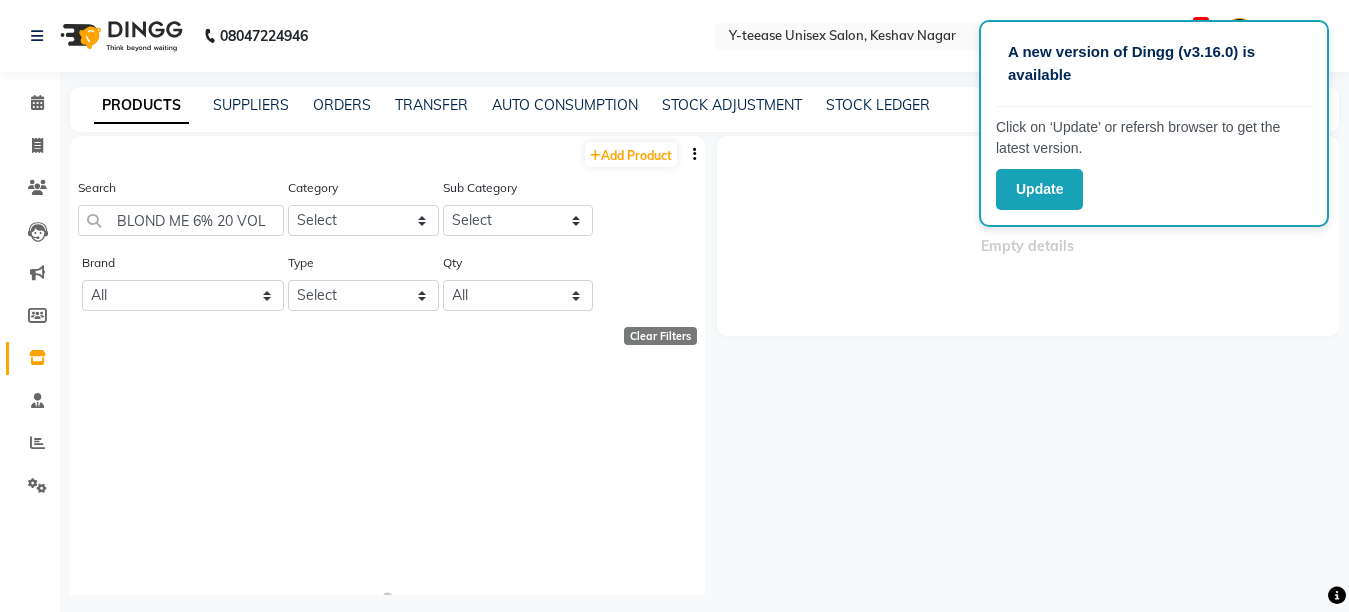 click on "Empty details" 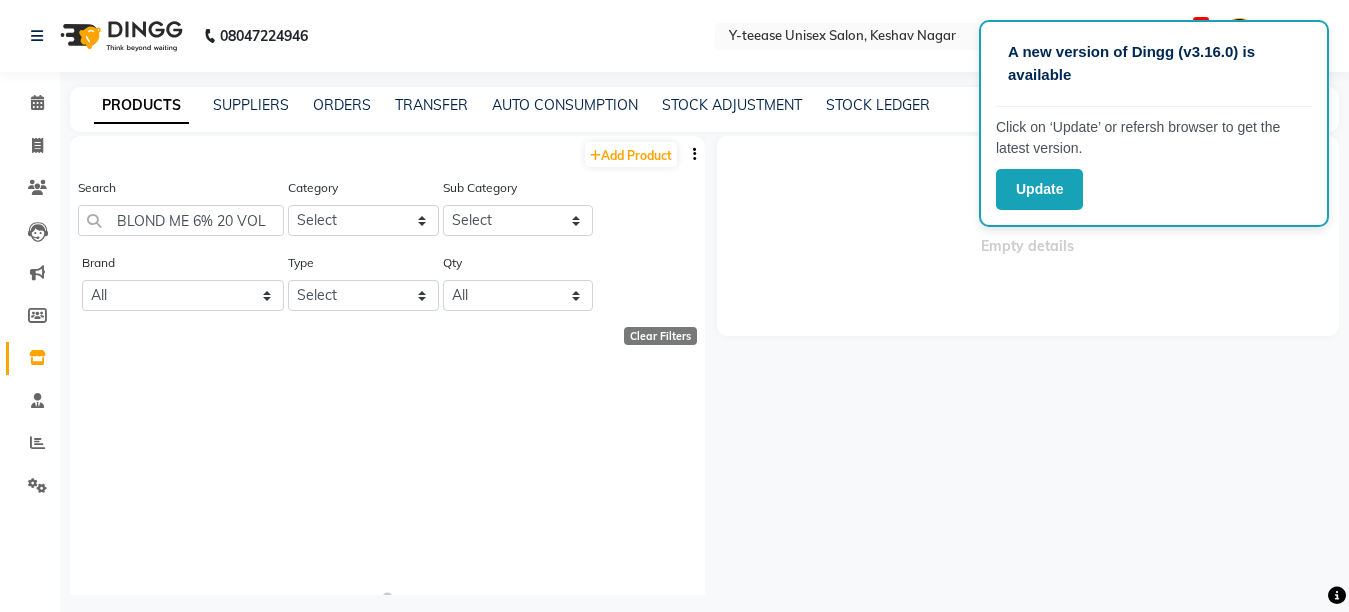 click on "Clear Filters" 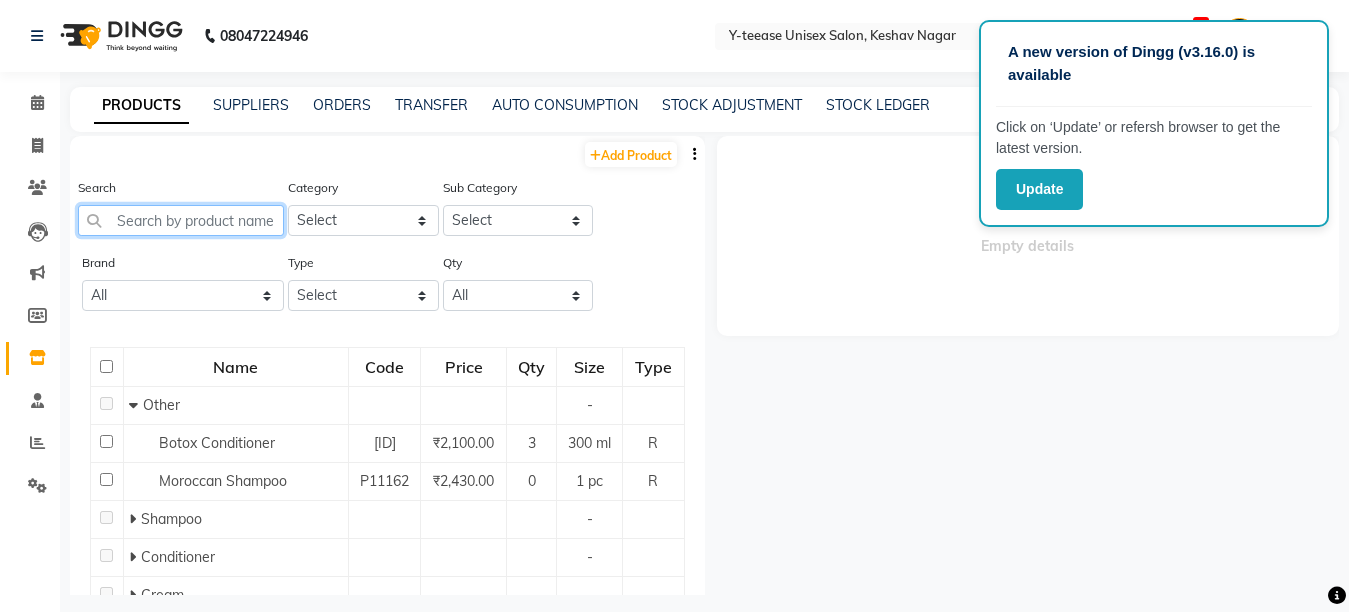 click 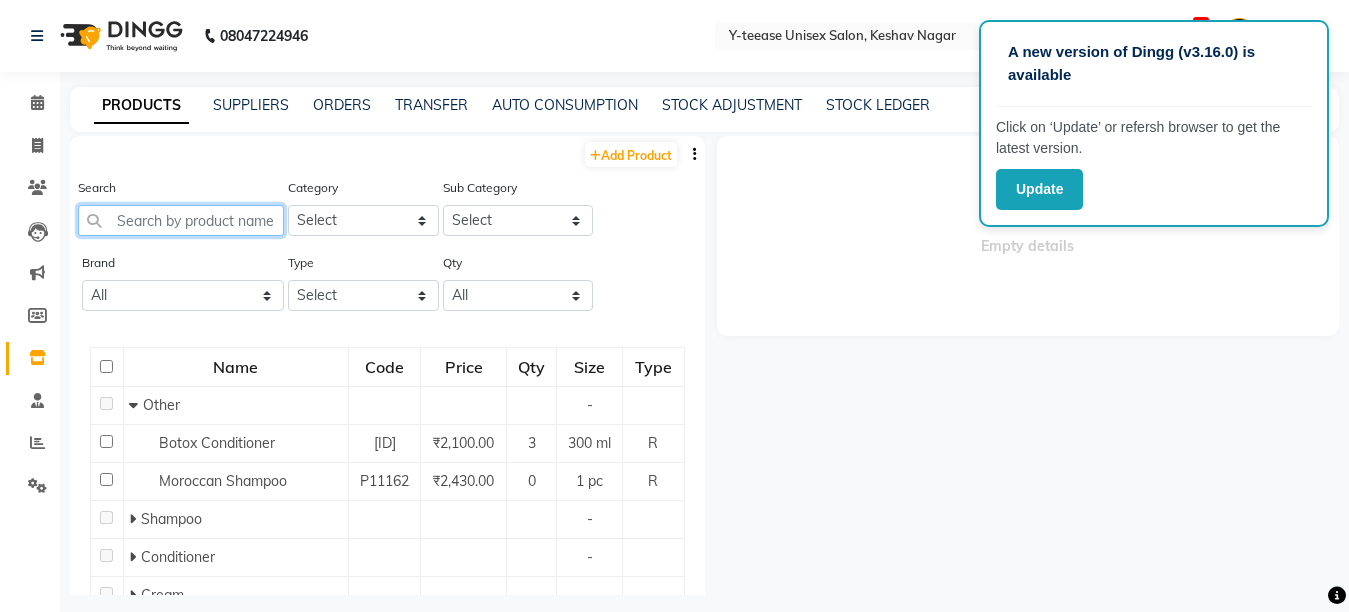 paste on "BLOND ME 6% 20 VOL" 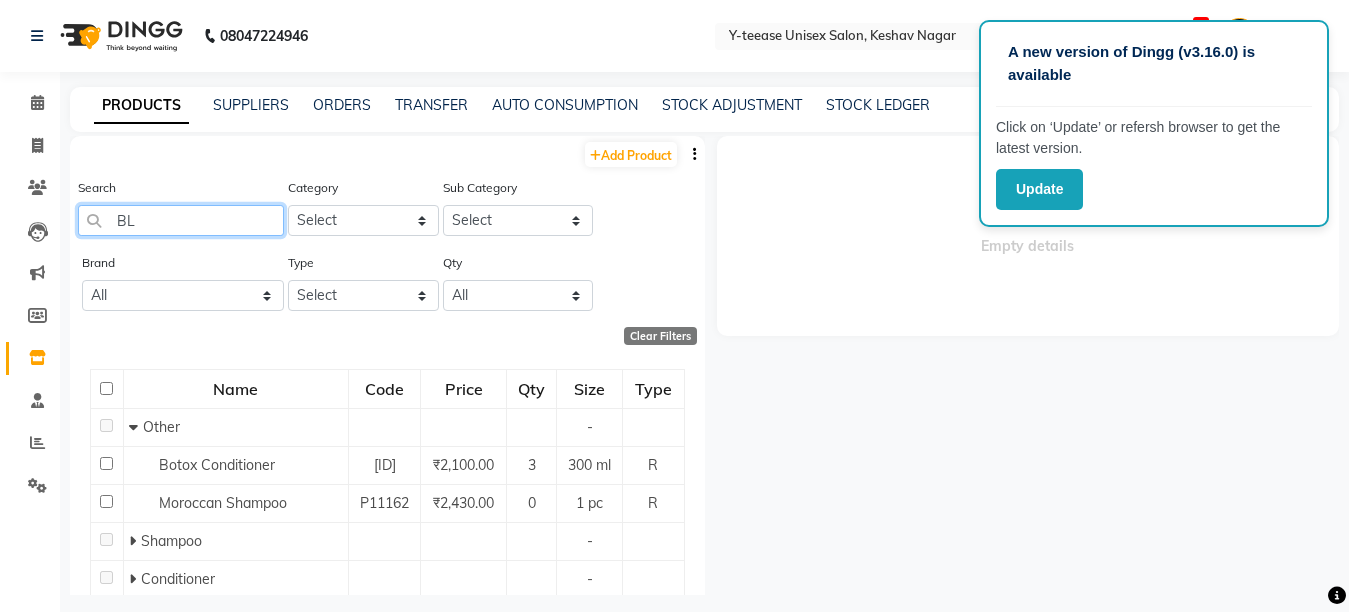 type on "B" 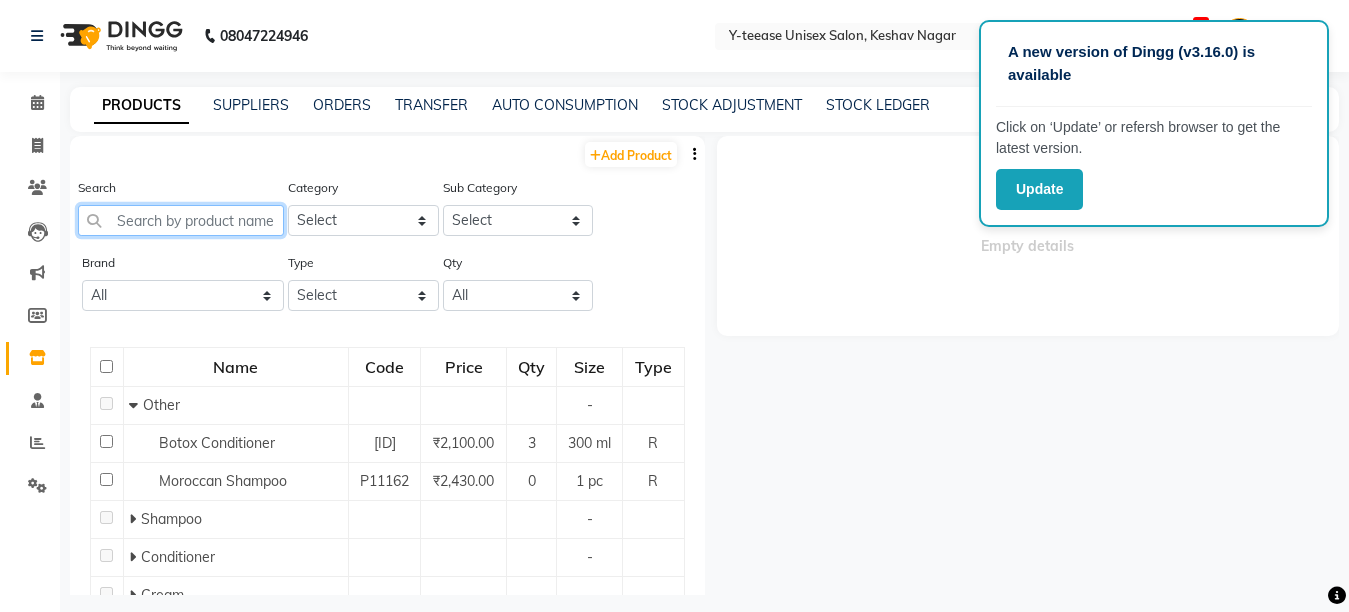 click 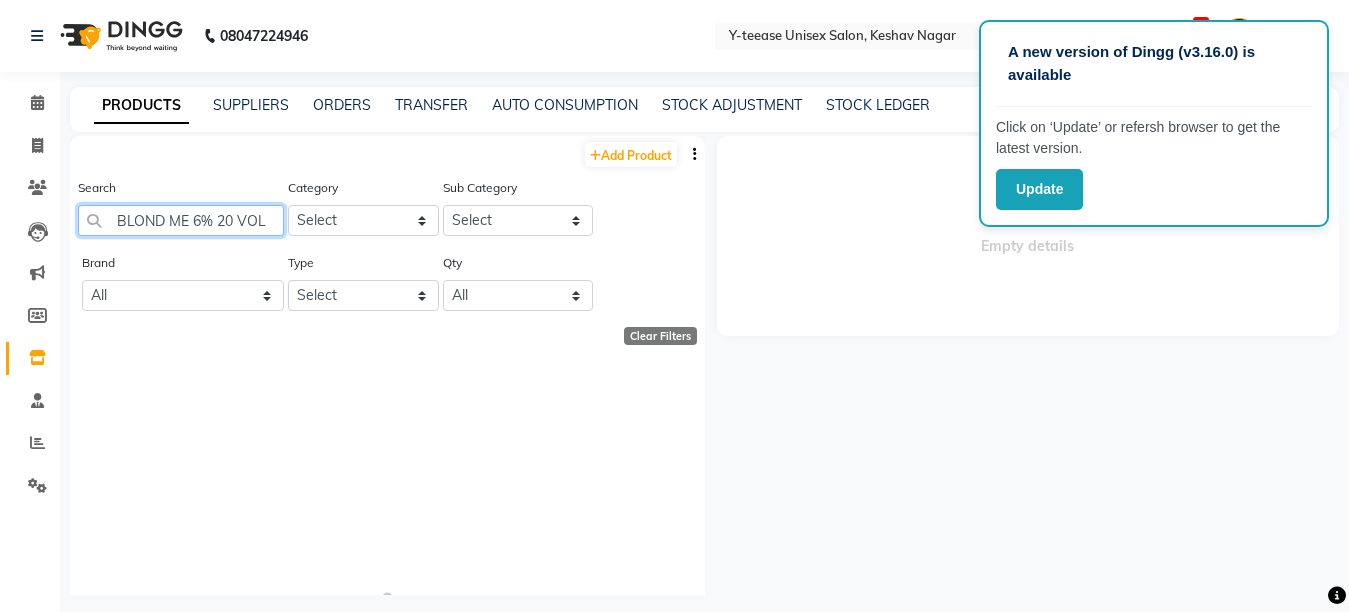 type on "BLOND ME 6% 20 VOL" 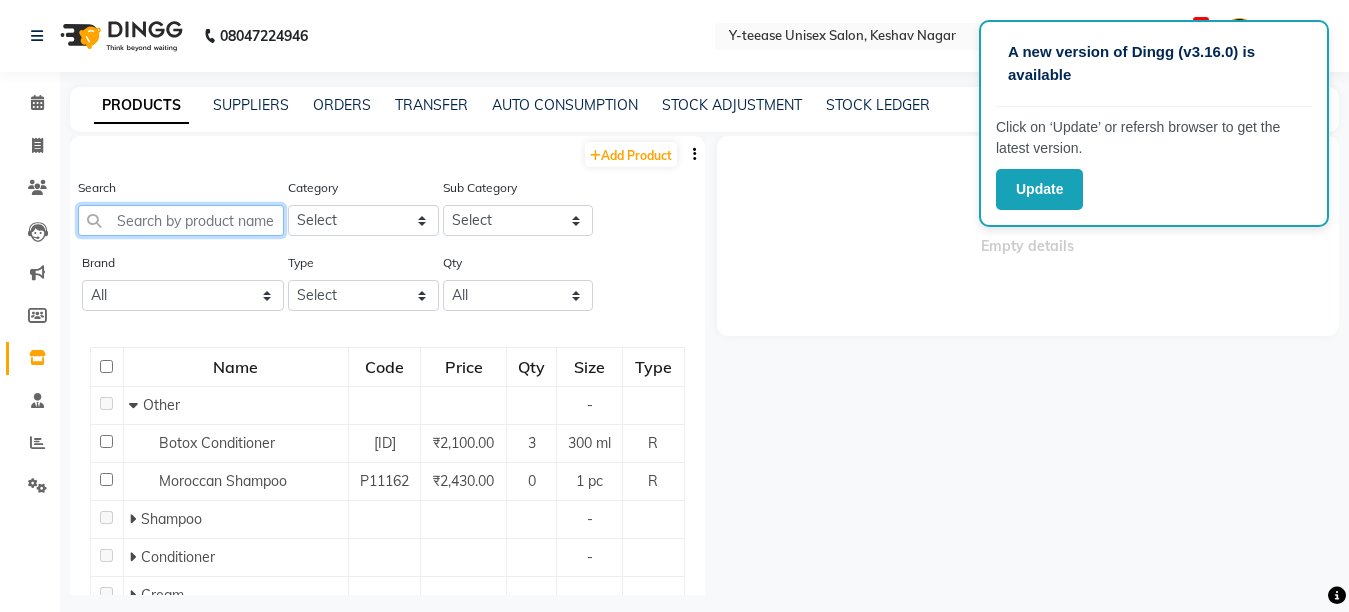 click 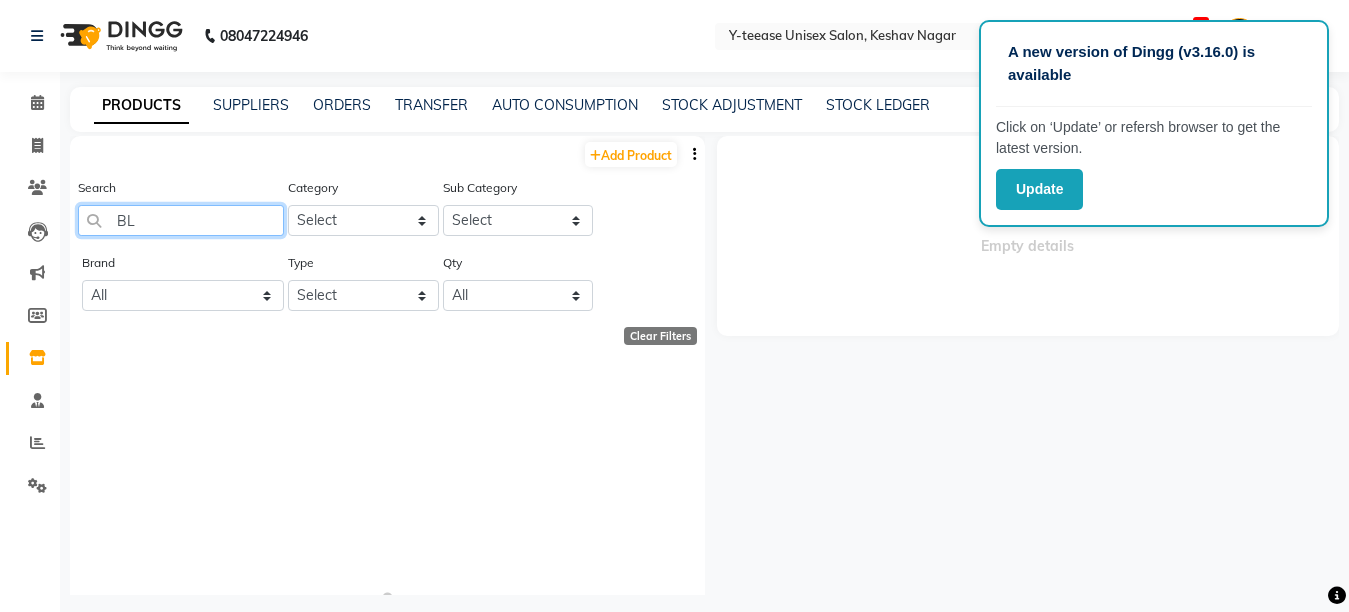 type on "B" 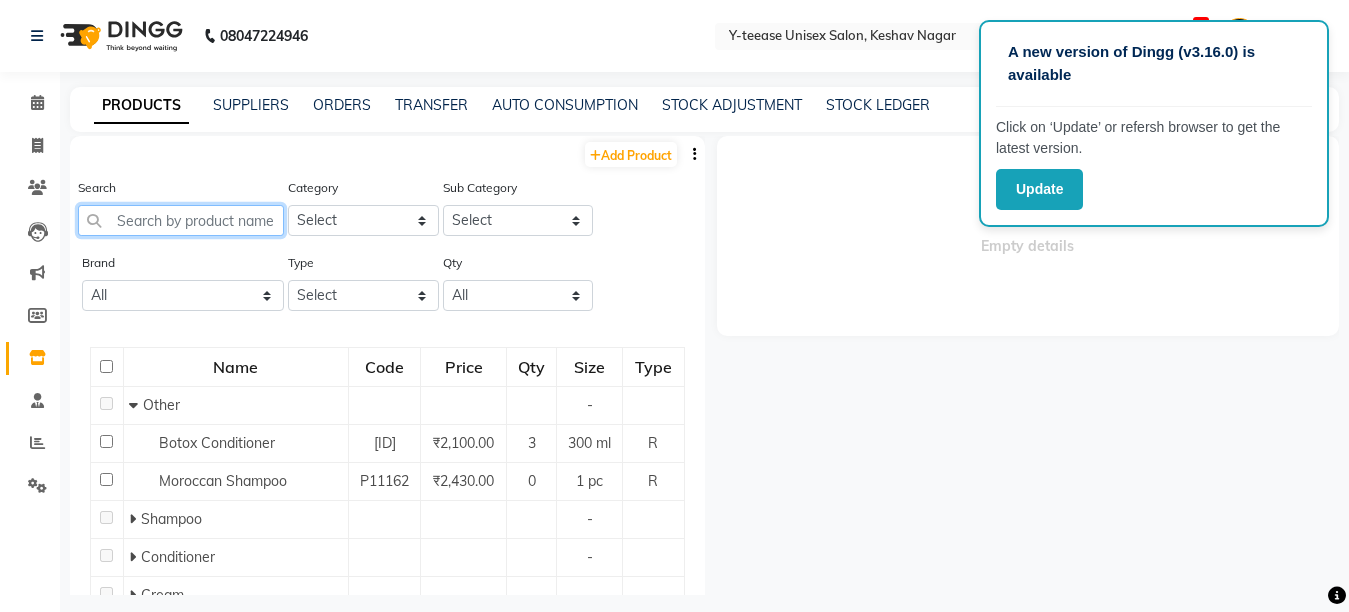 click 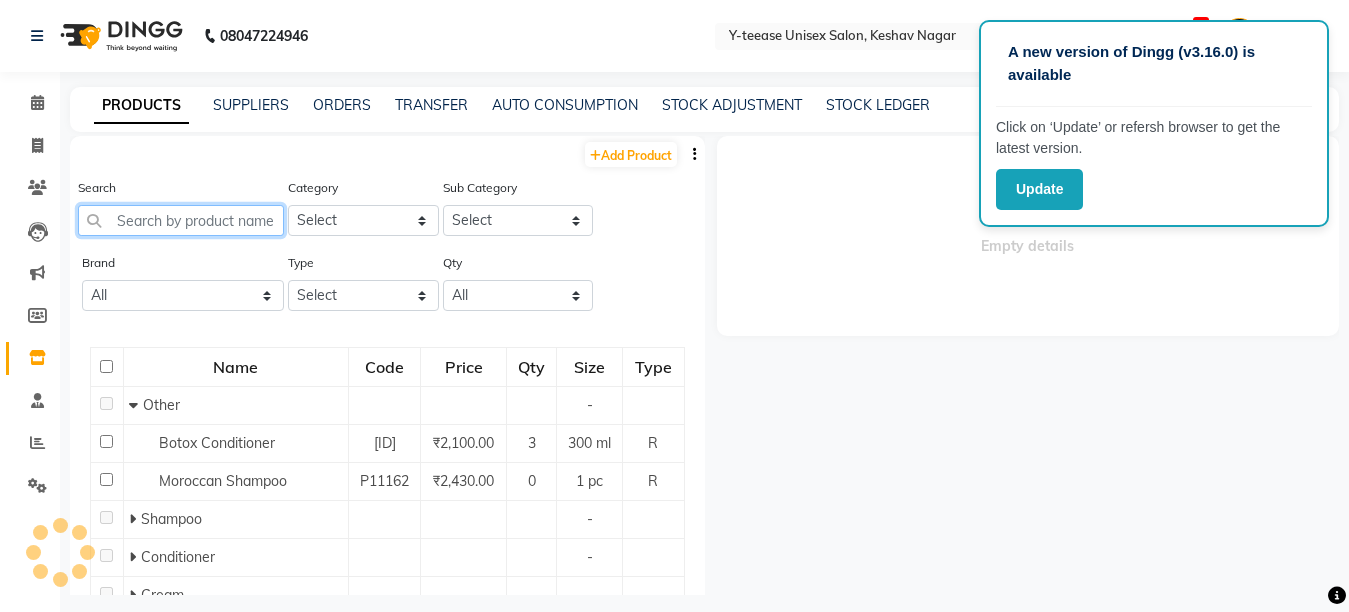 paste on "Skinora under eye serum 15 ml" 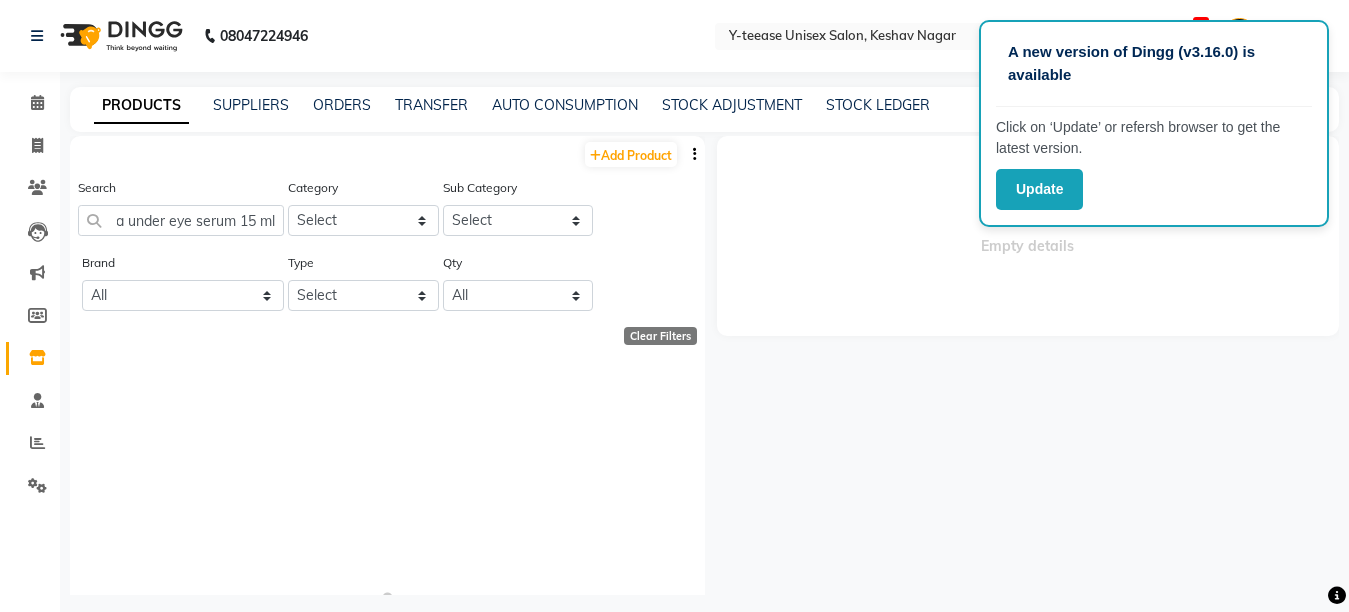 scroll, scrollTop: 0, scrollLeft: 0, axis: both 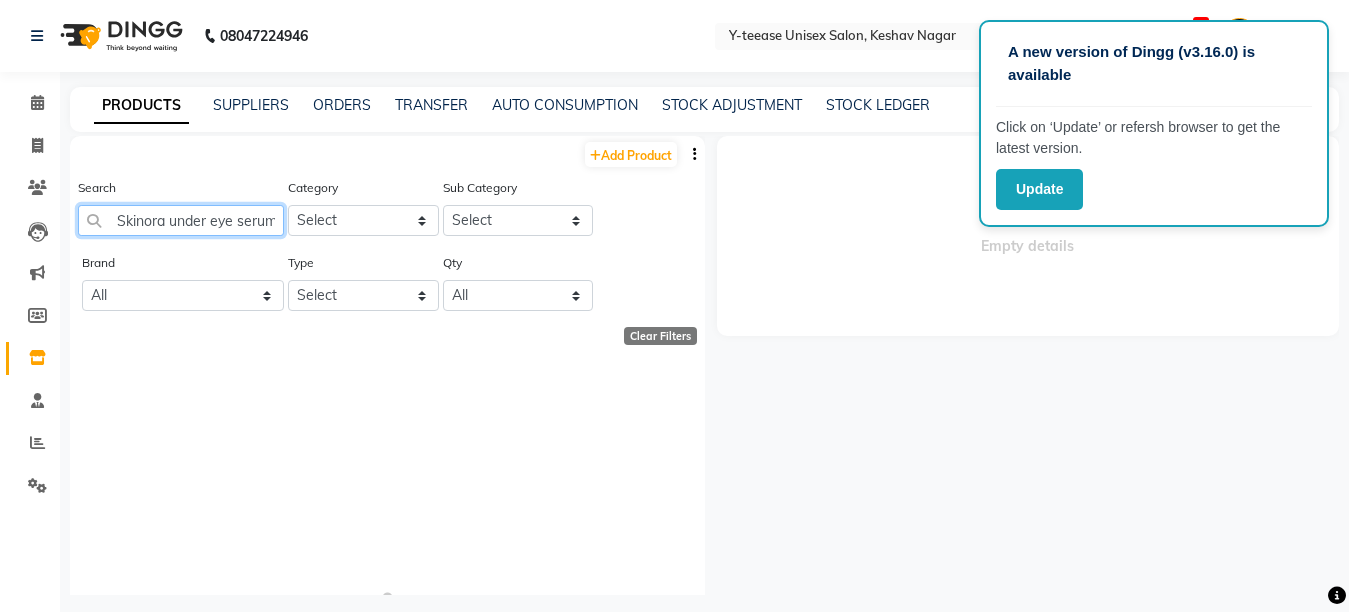 click on "Skinora under eye serum 15 ml" 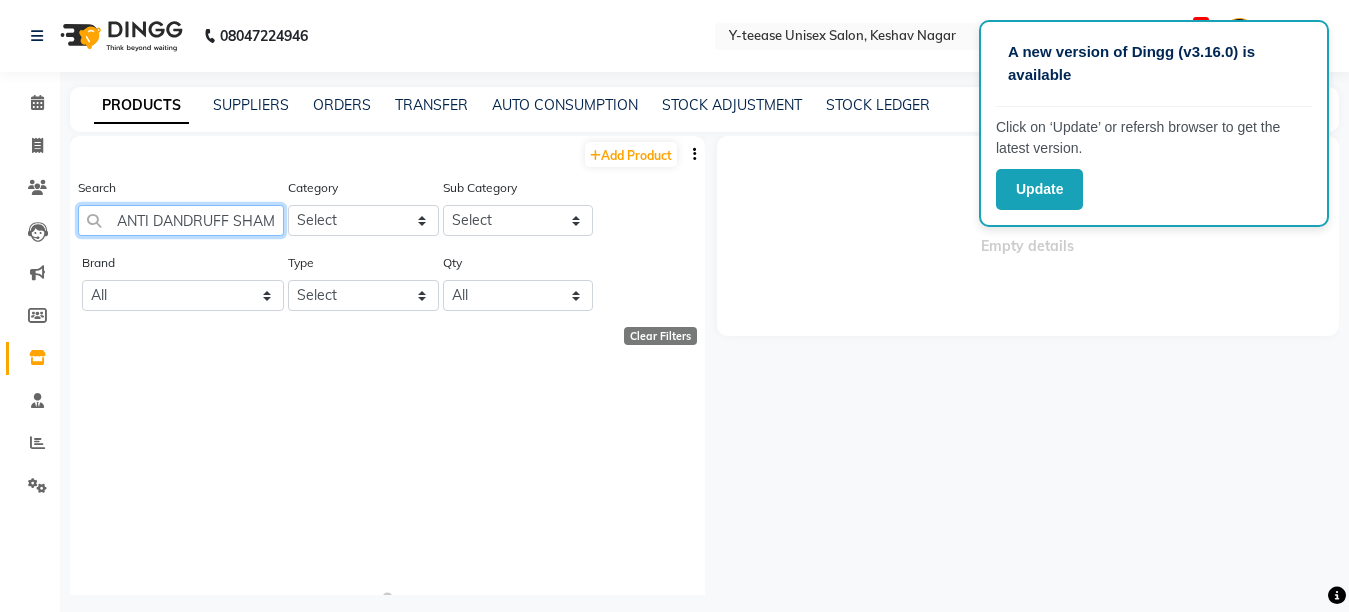 scroll, scrollTop: 0, scrollLeft: 92, axis: horizontal 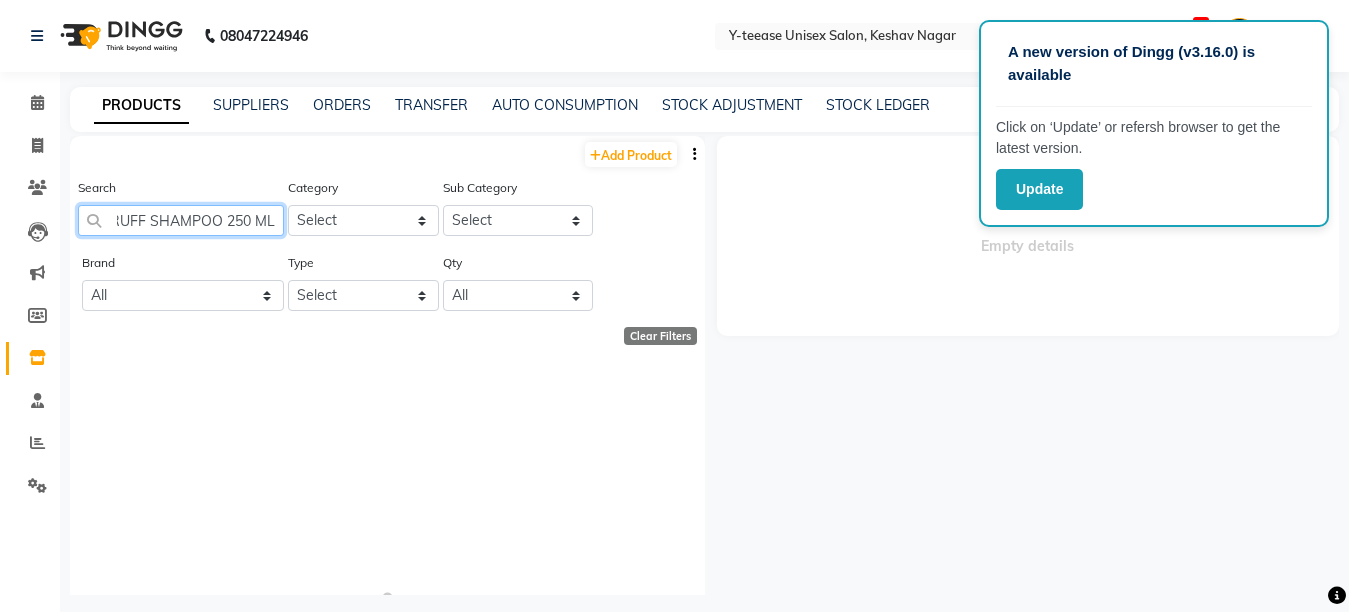 click on "ANTI DANDRUFF SHAMPOO 250 ML" 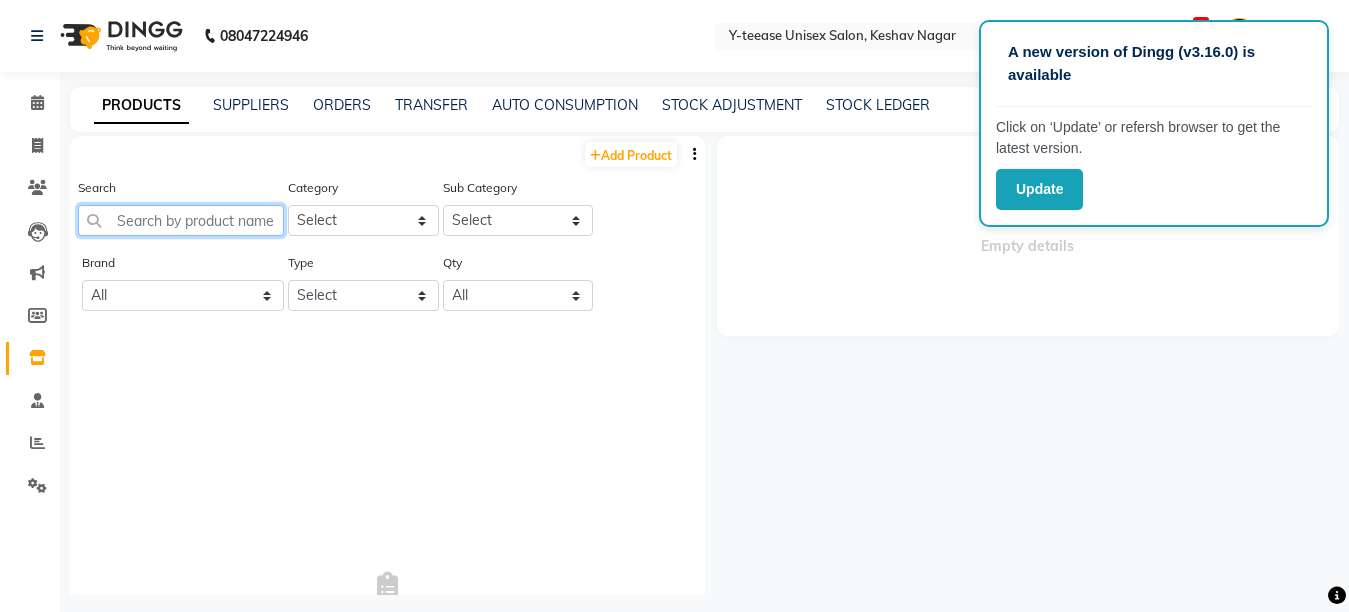 scroll, scrollTop: 0, scrollLeft: 0, axis: both 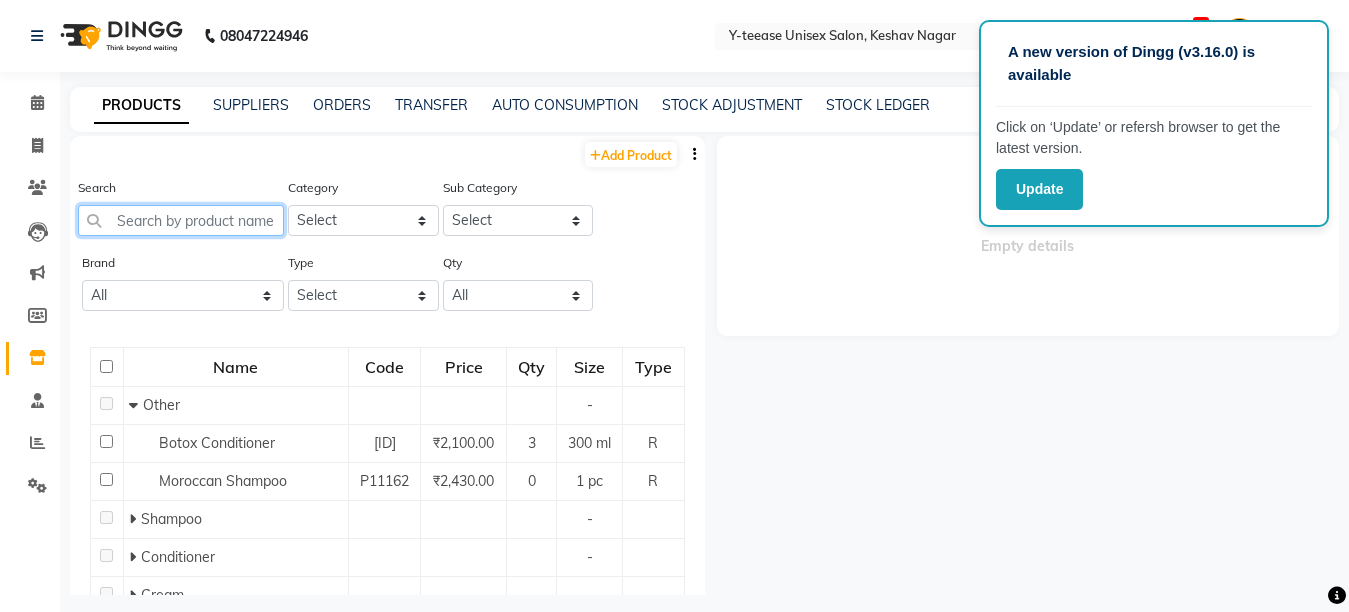 paste on "ANTI DANDRUFF SHAMPOO 250 ML" 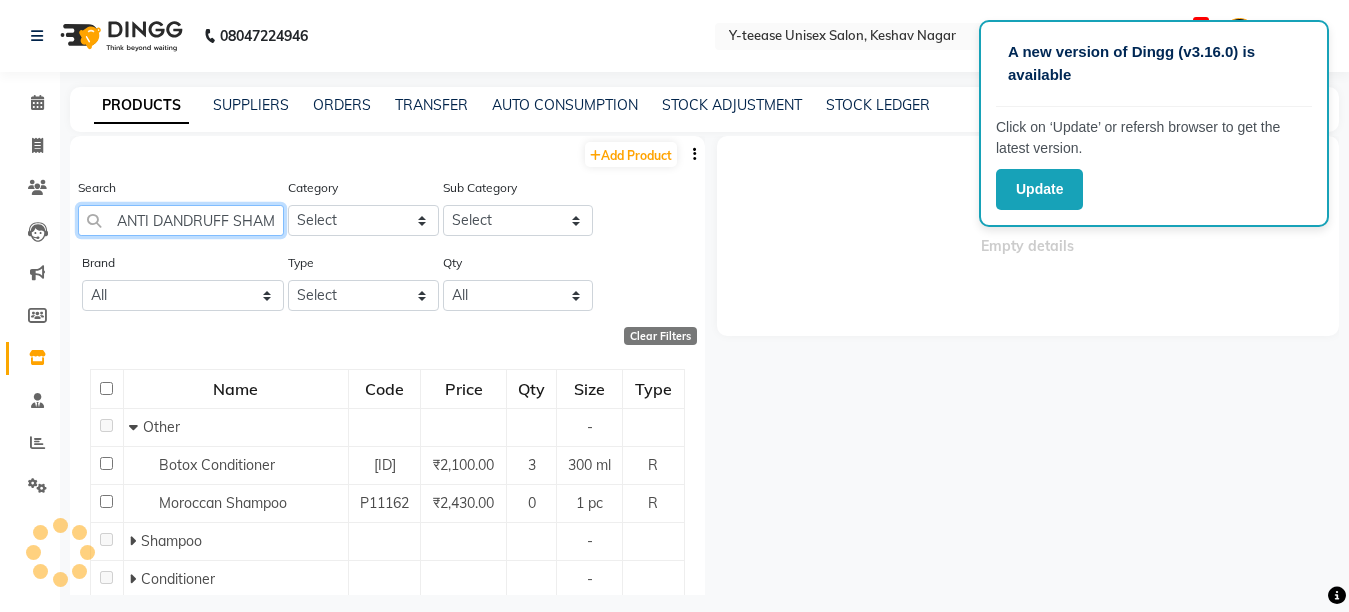 scroll, scrollTop: 0, scrollLeft: 92, axis: horizontal 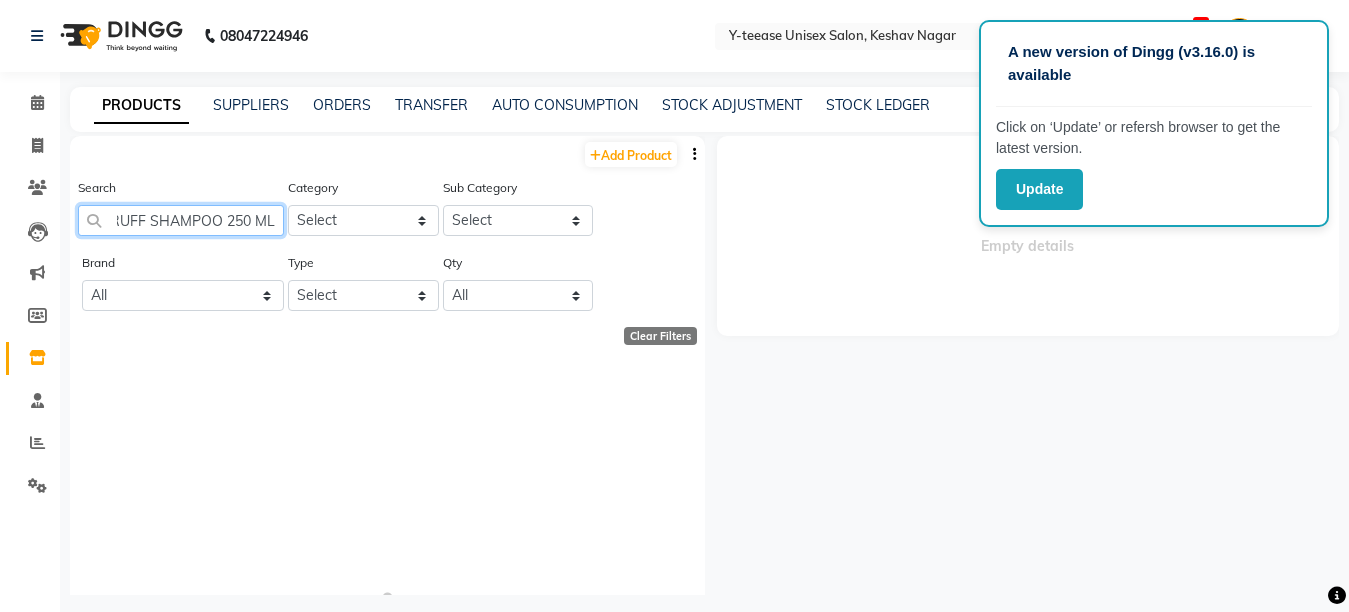 click on "ANTI DANDRUFF SHAMPOO 250 ML" 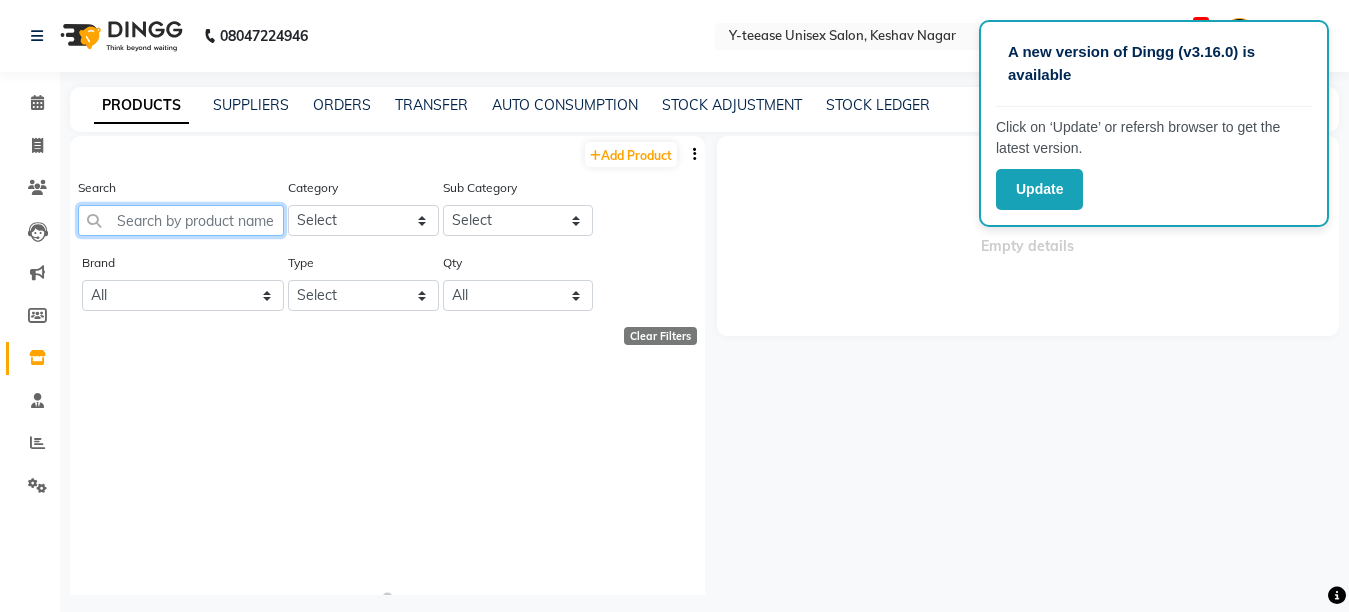 scroll, scrollTop: 0, scrollLeft: 0, axis: both 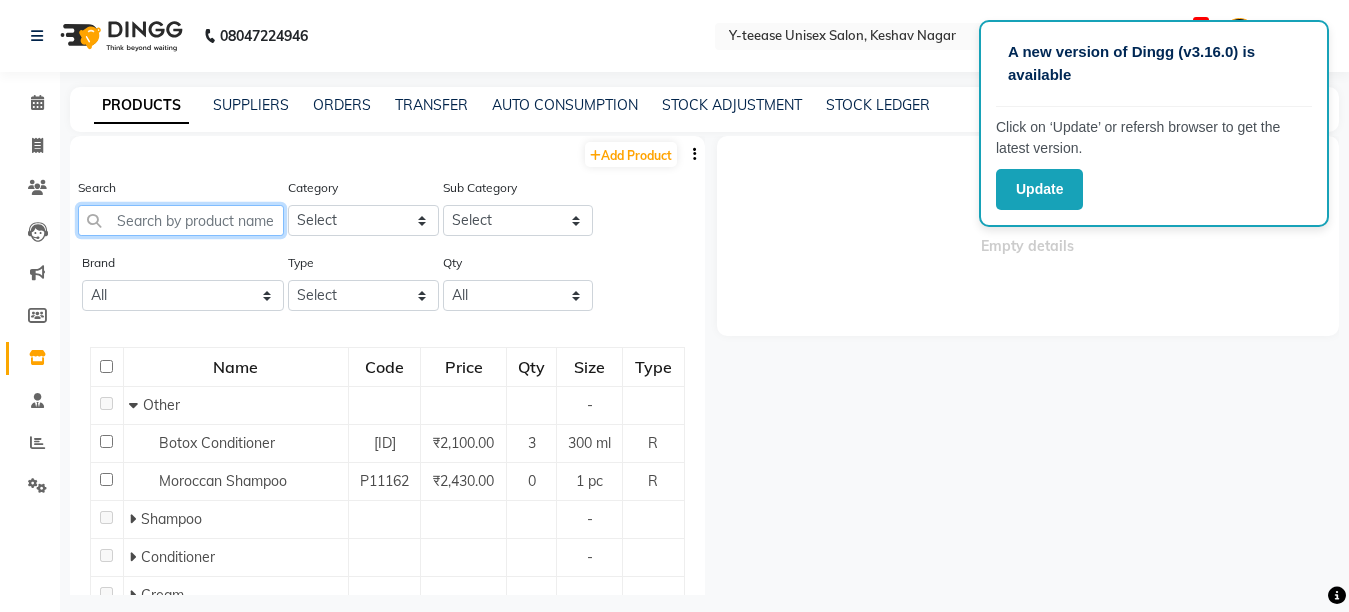 paste on "ANTI DANDRUFF SHAMPOO 250 ML" 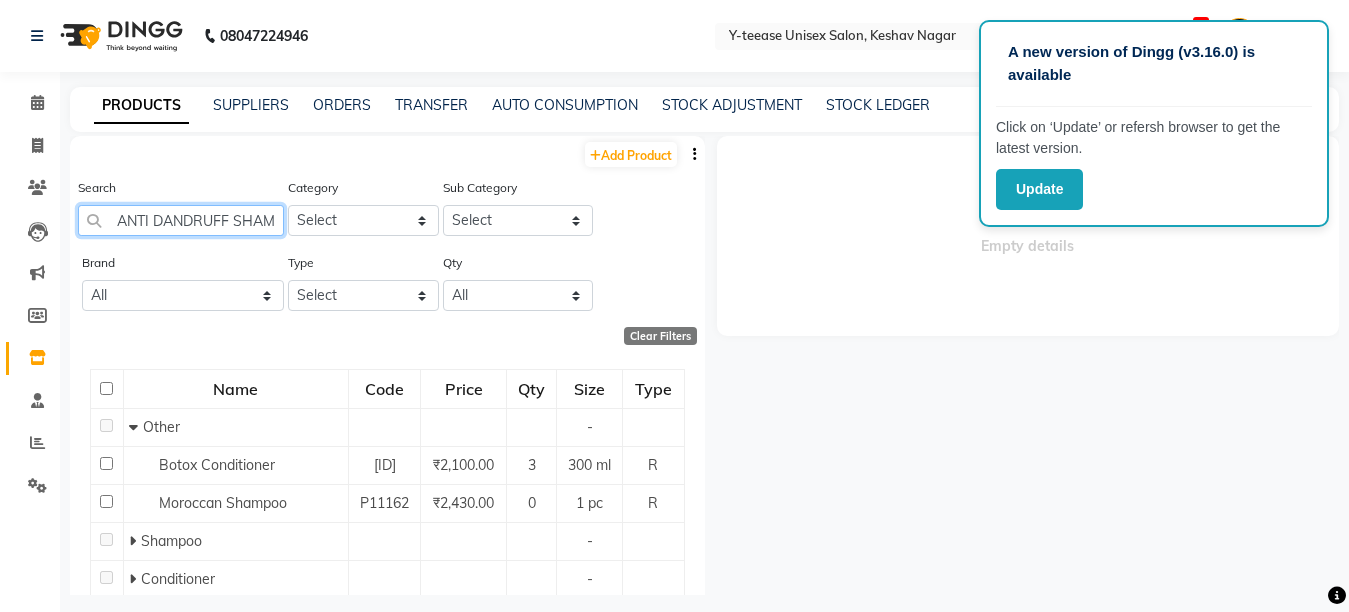 scroll, scrollTop: 0, scrollLeft: 92, axis: horizontal 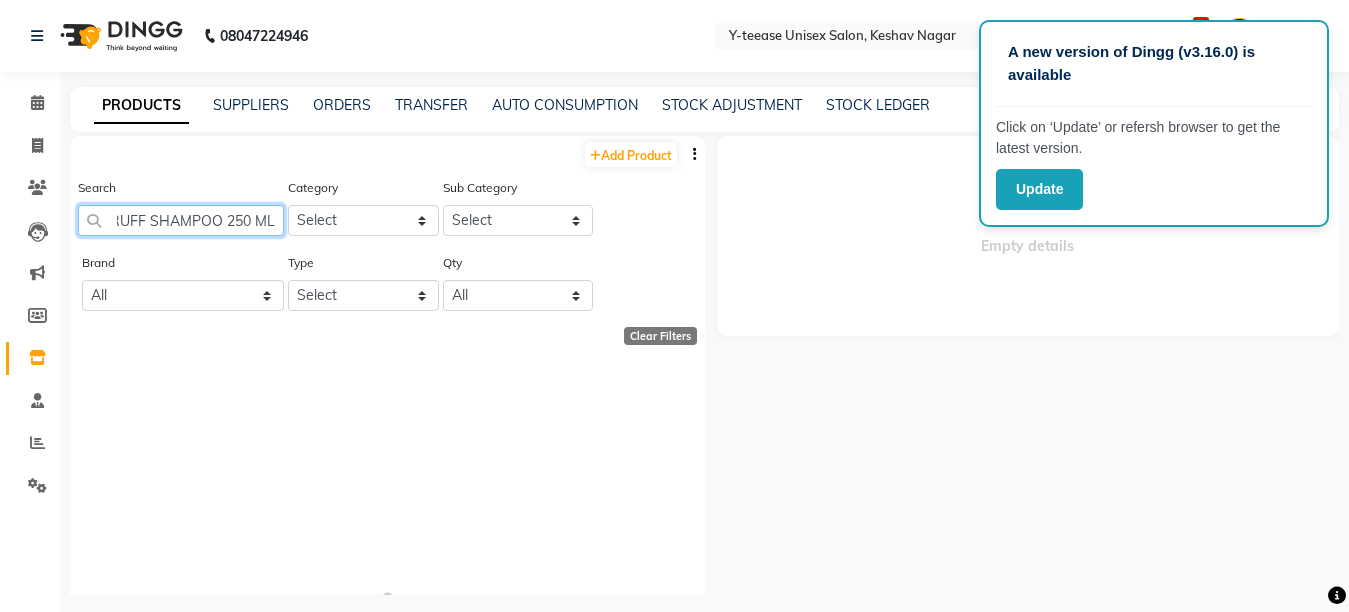 click on "ANTI DANDRUFF SHAMPOO 250 ML" 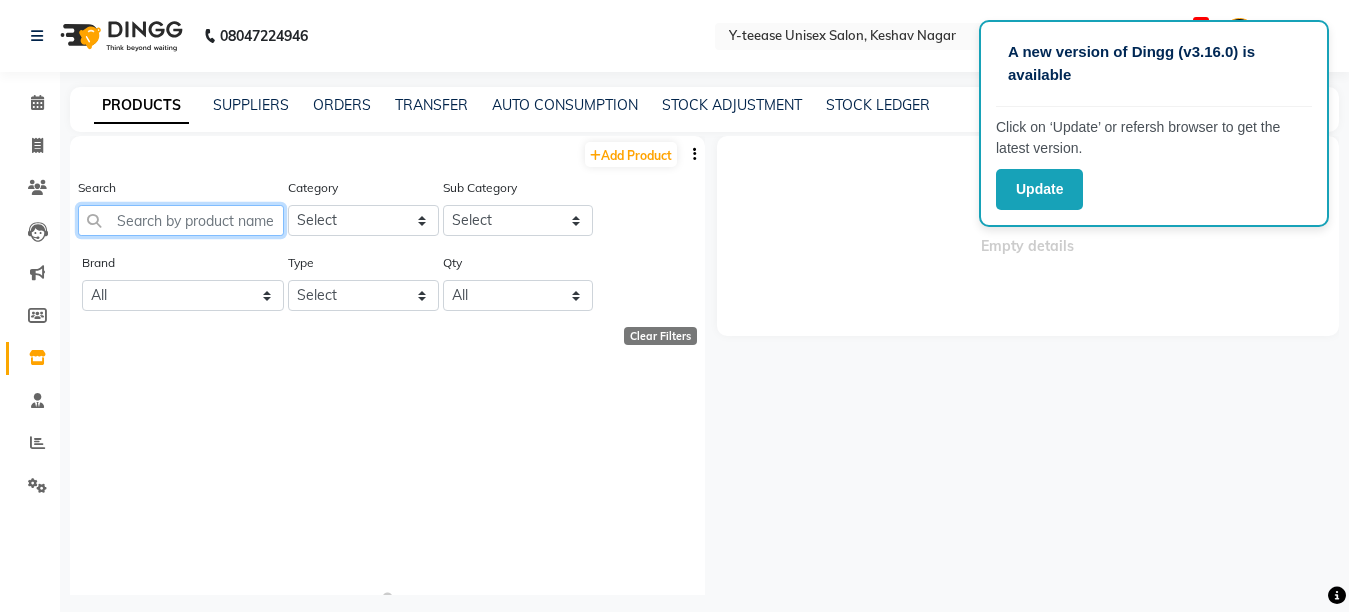 scroll, scrollTop: 0, scrollLeft: 0, axis: both 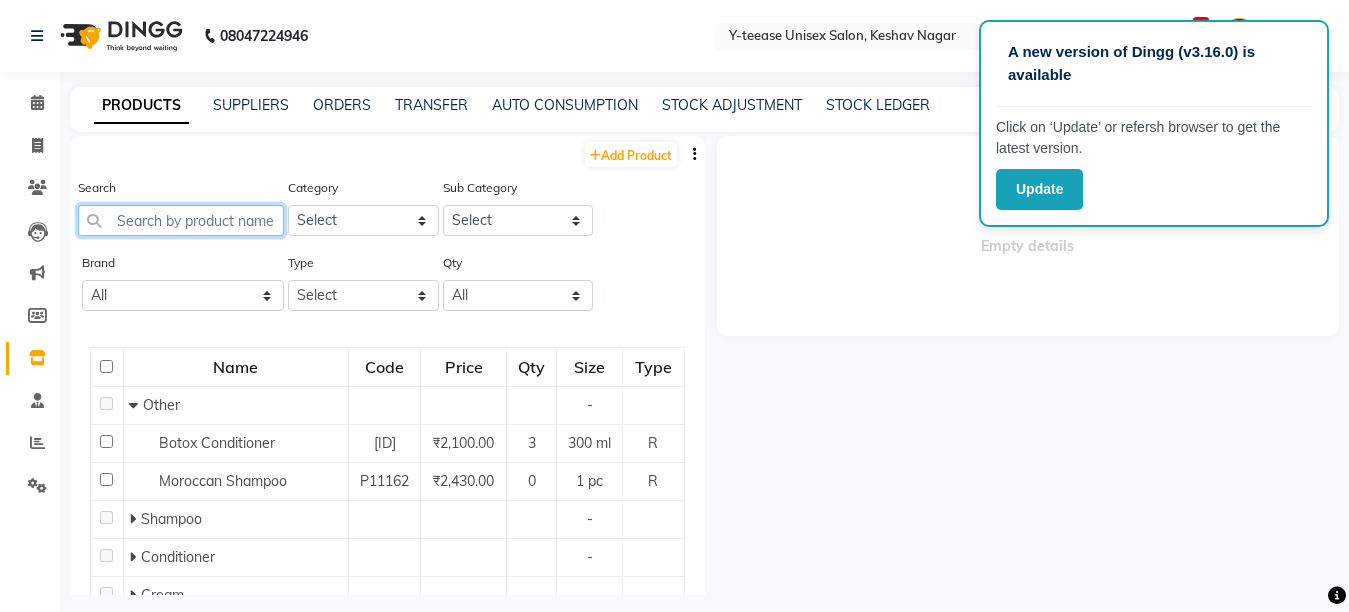 type 